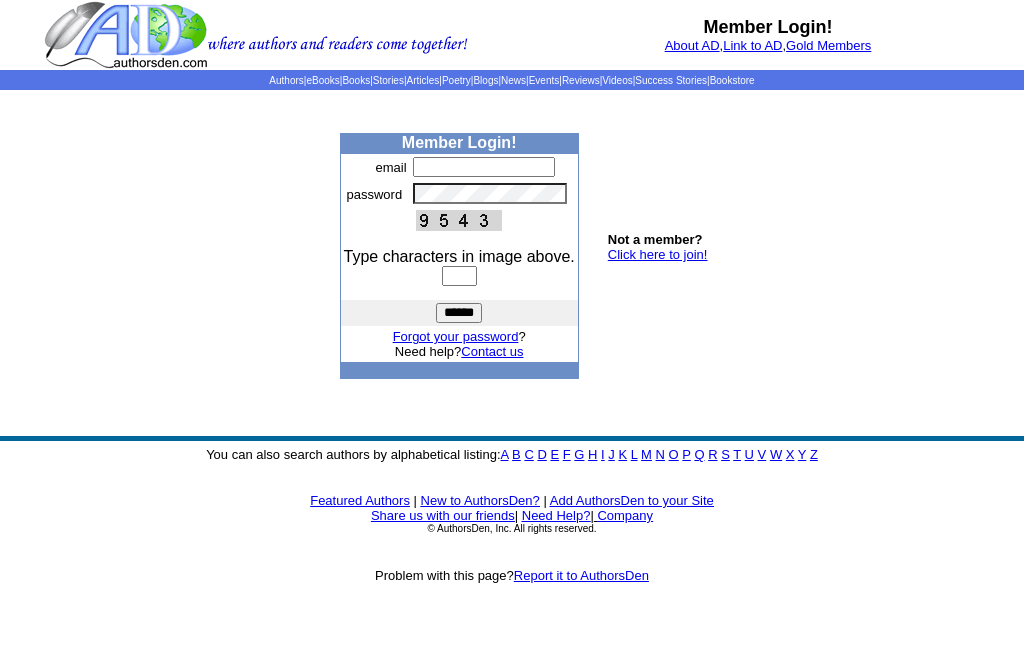 scroll, scrollTop: 0, scrollLeft: 0, axis: both 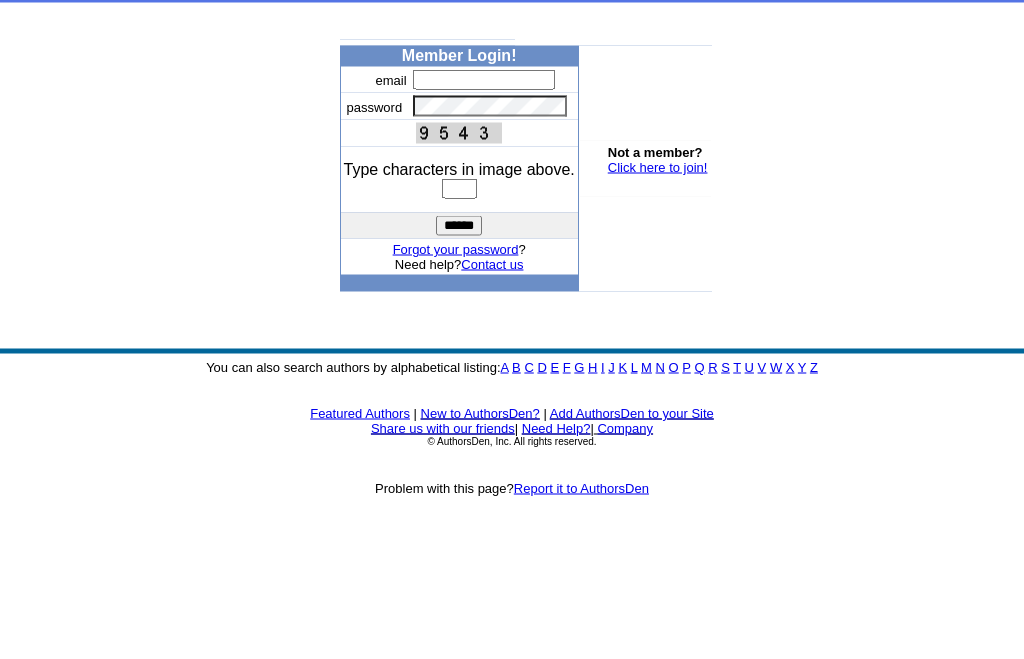 type on "**********" 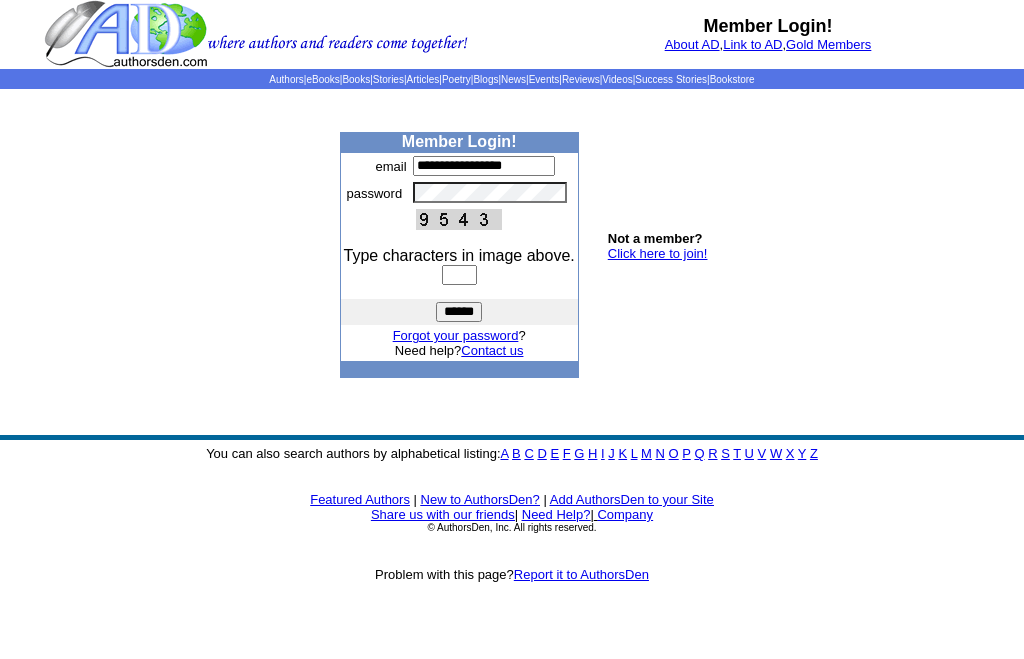 click at bounding box center [459, 276] 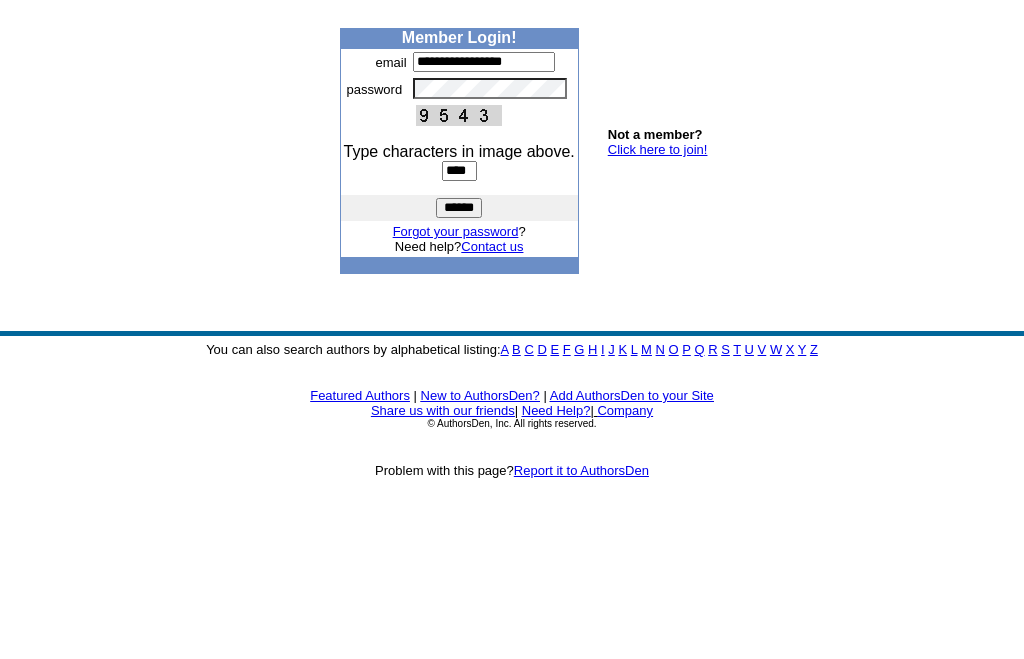 type on "****" 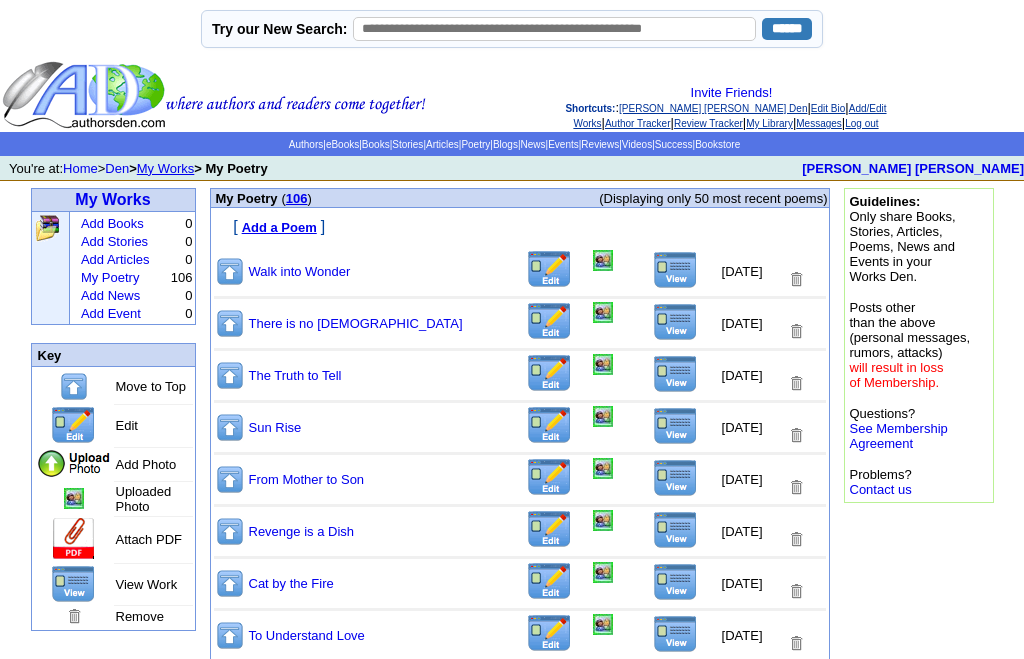 scroll, scrollTop: 0, scrollLeft: 0, axis: both 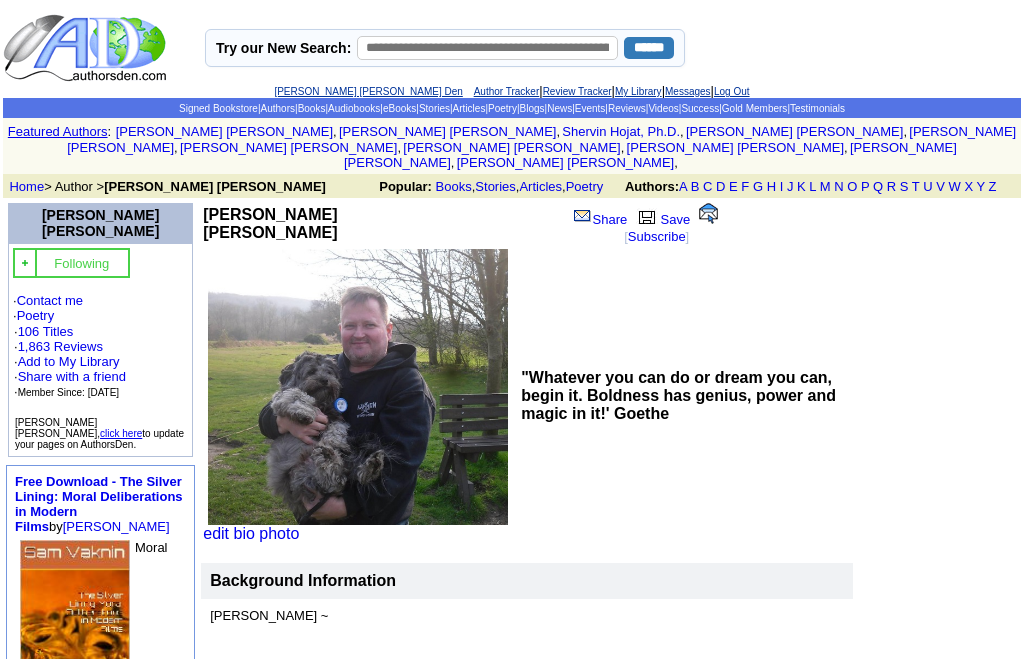 click on "106 Titles" at bounding box center [46, 331] 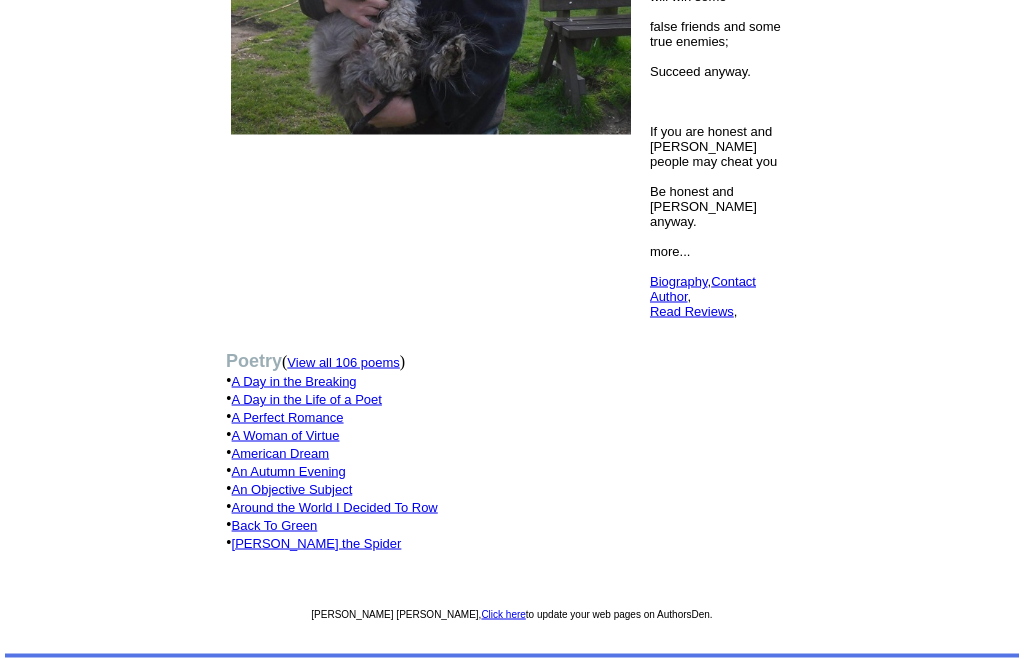 scroll, scrollTop: 616, scrollLeft: 0, axis: vertical 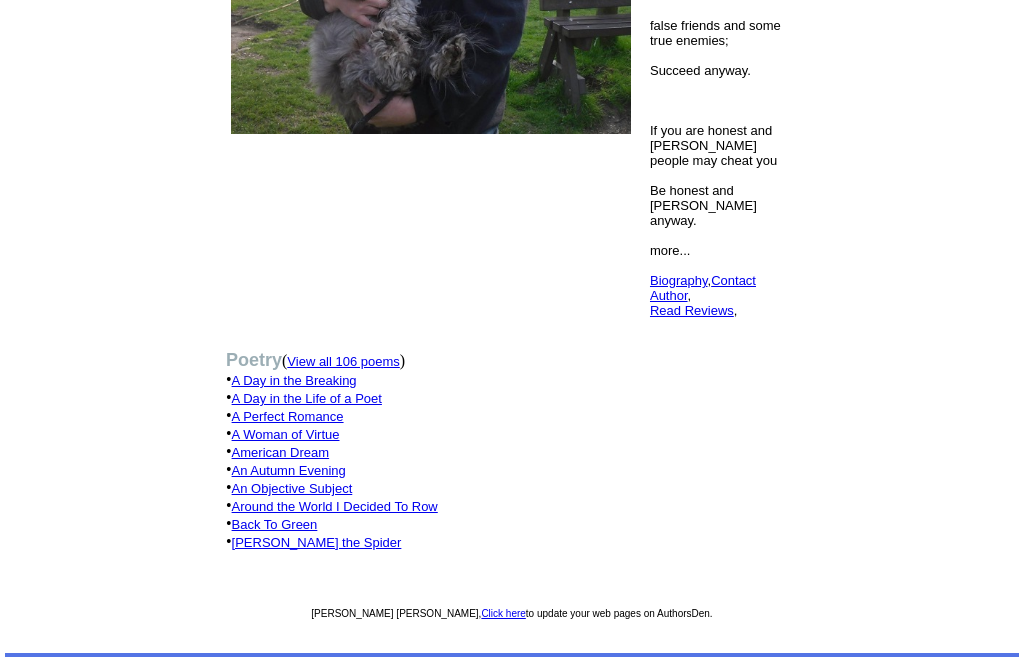 click on "View all 106 poems" 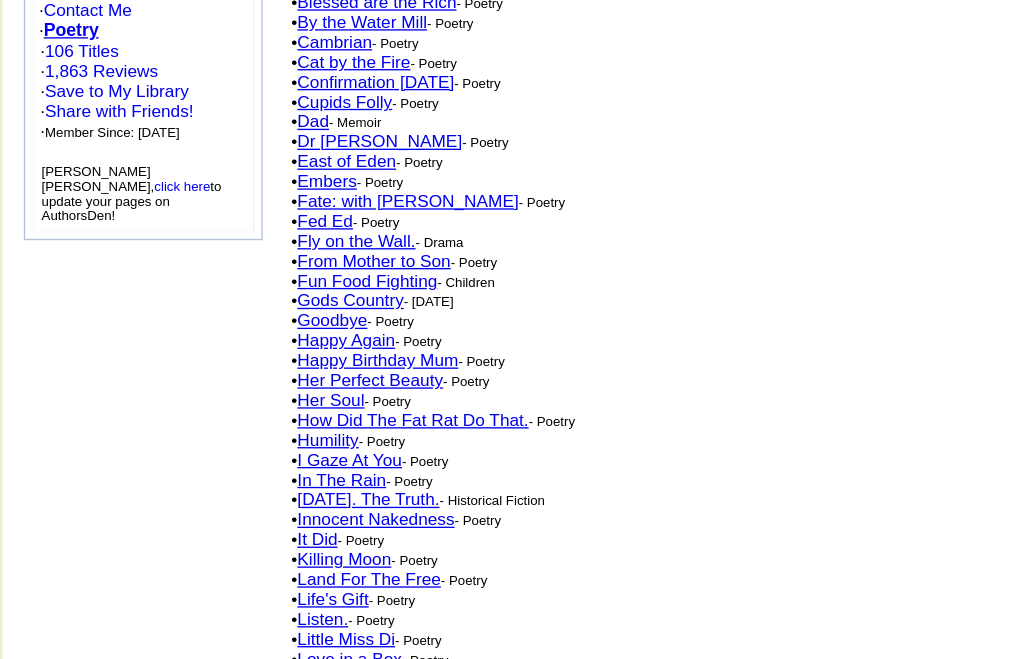 scroll, scrollTop: 318, scrollLeft: 0, axis: vertical 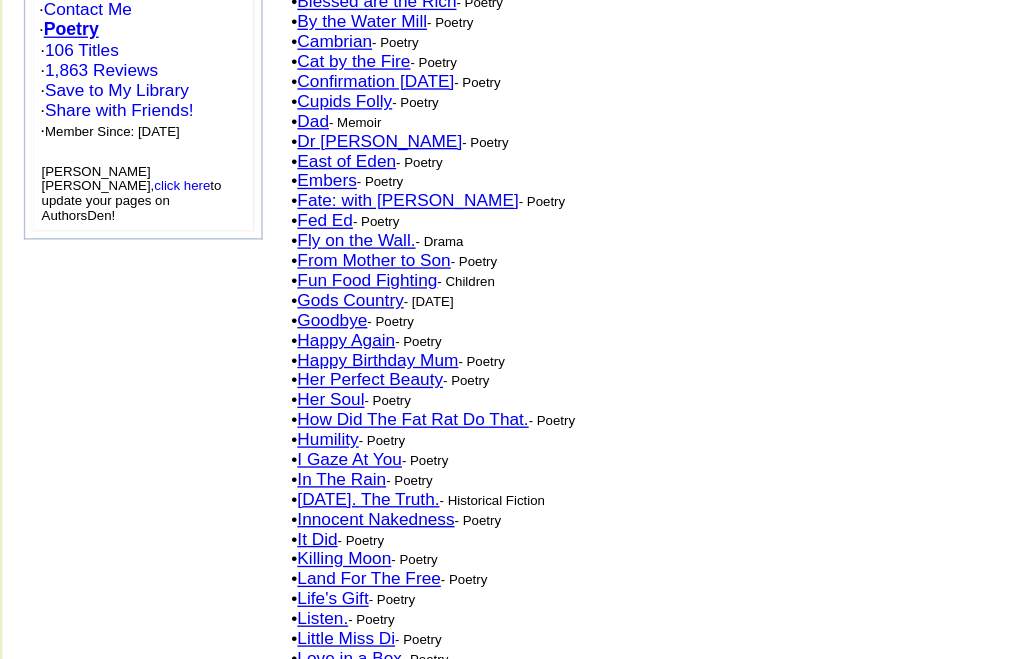 click on "Her Perfect Beauty" 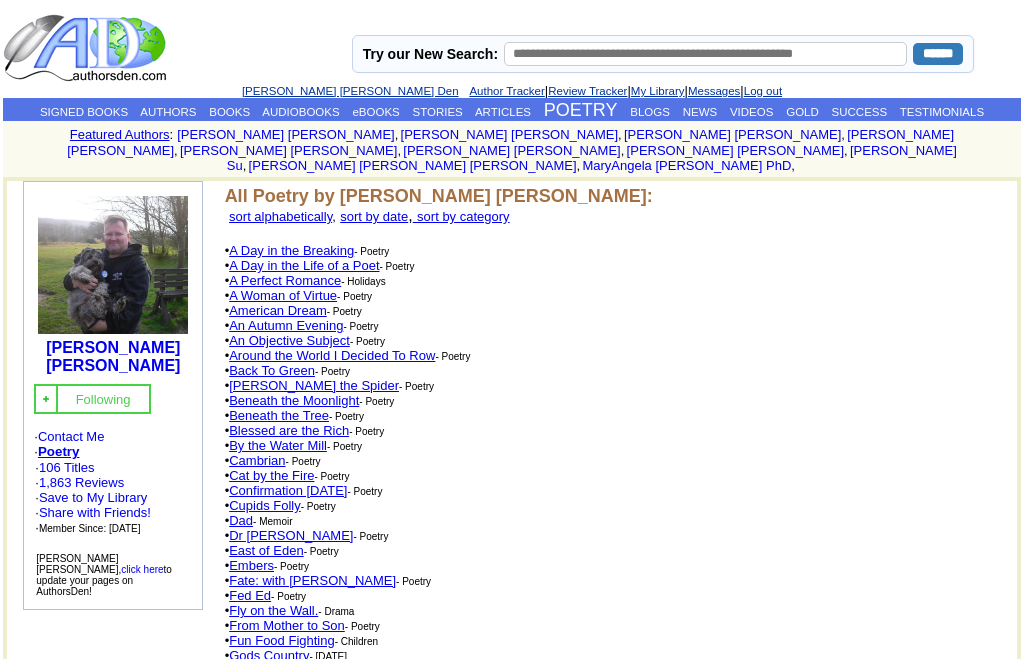 scroll, scrollTop: 481, scrollLeft: 5, axis: both 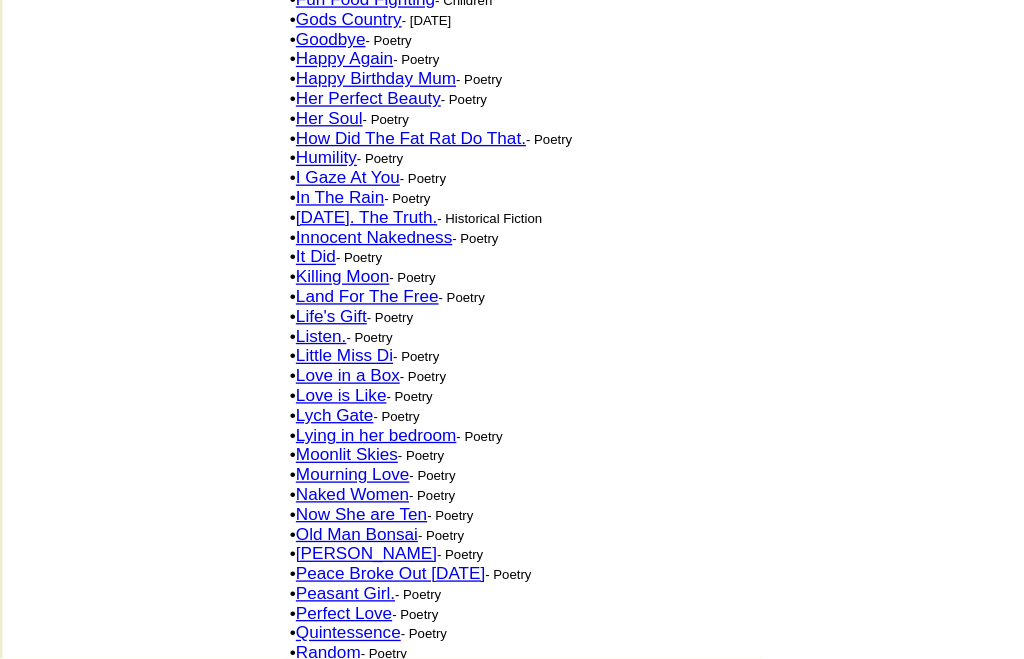 click on "Her Soul" 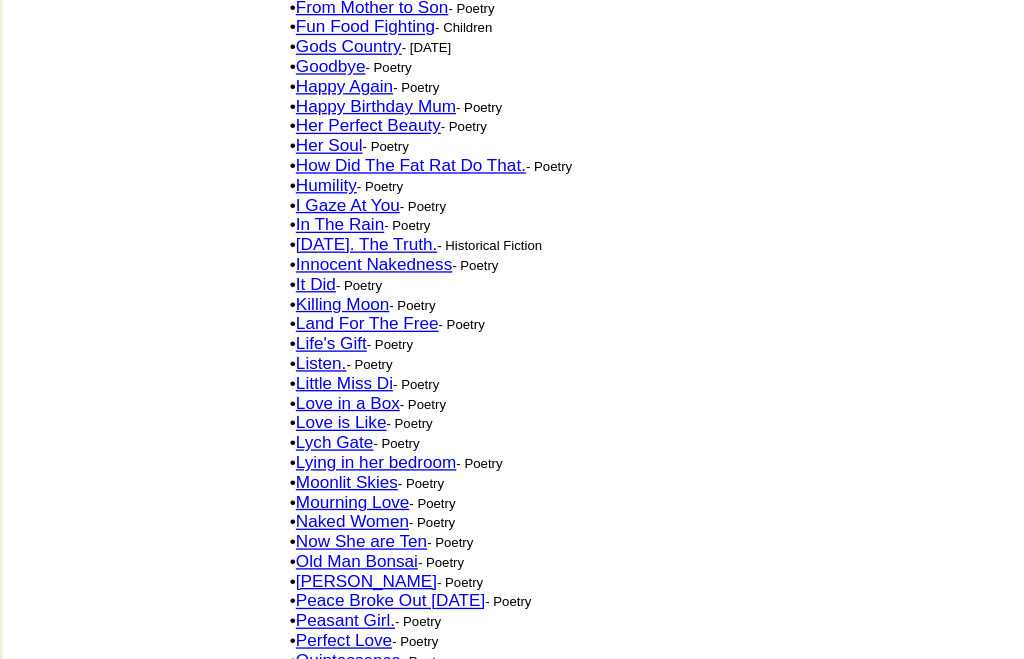 scroll, scrollTop: 497, scrollLeft: 0, axis: vertical 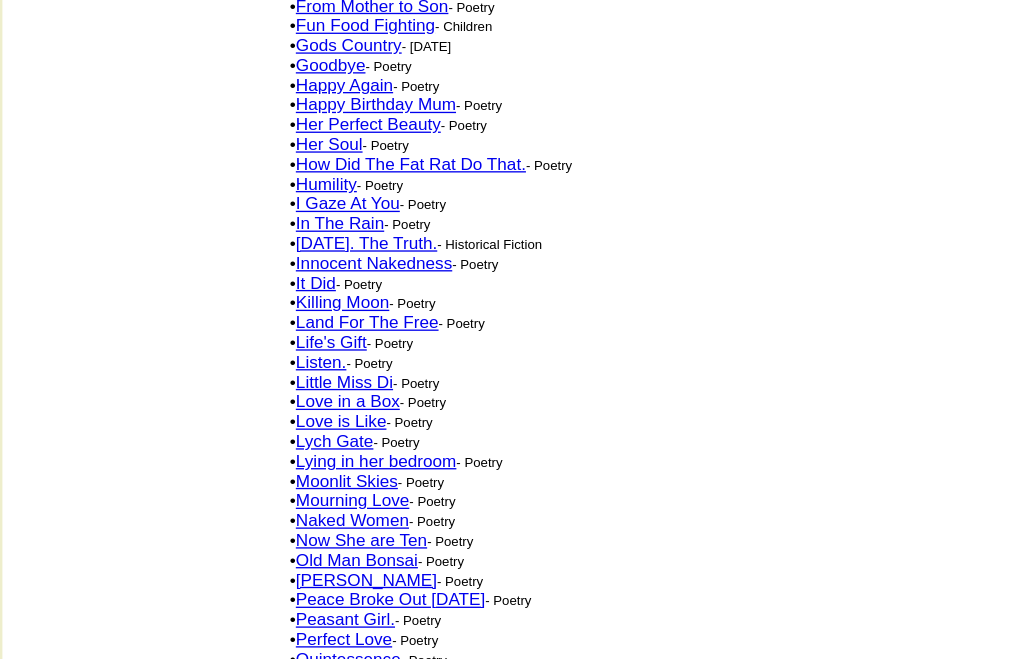 click on "Innocent Nakedness" 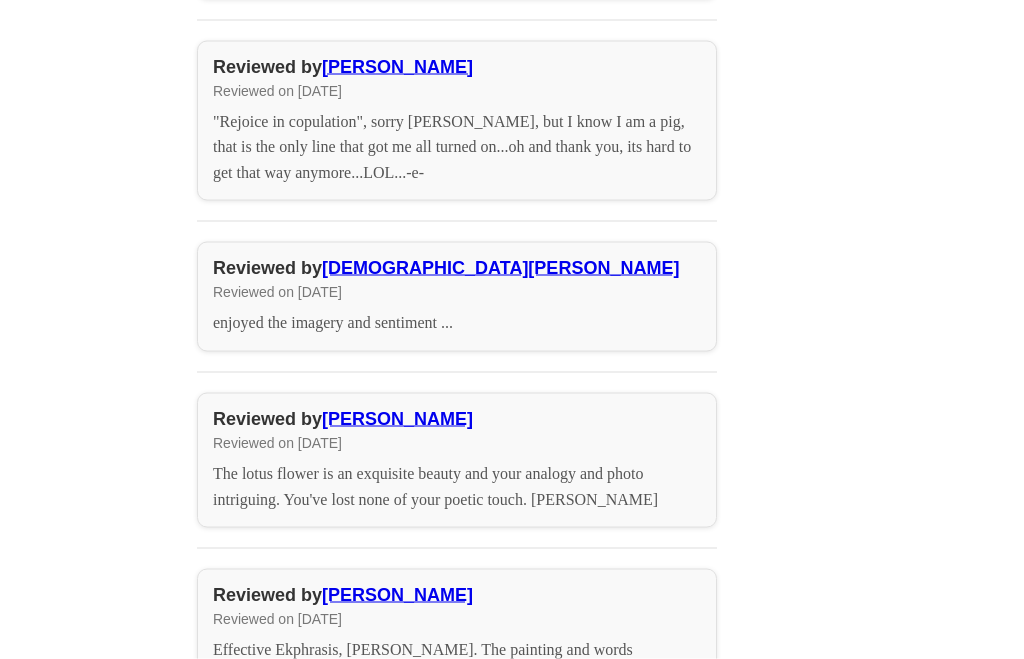 scroll, scrollTop: 3837, scrollLeft: 0, axis: vertical 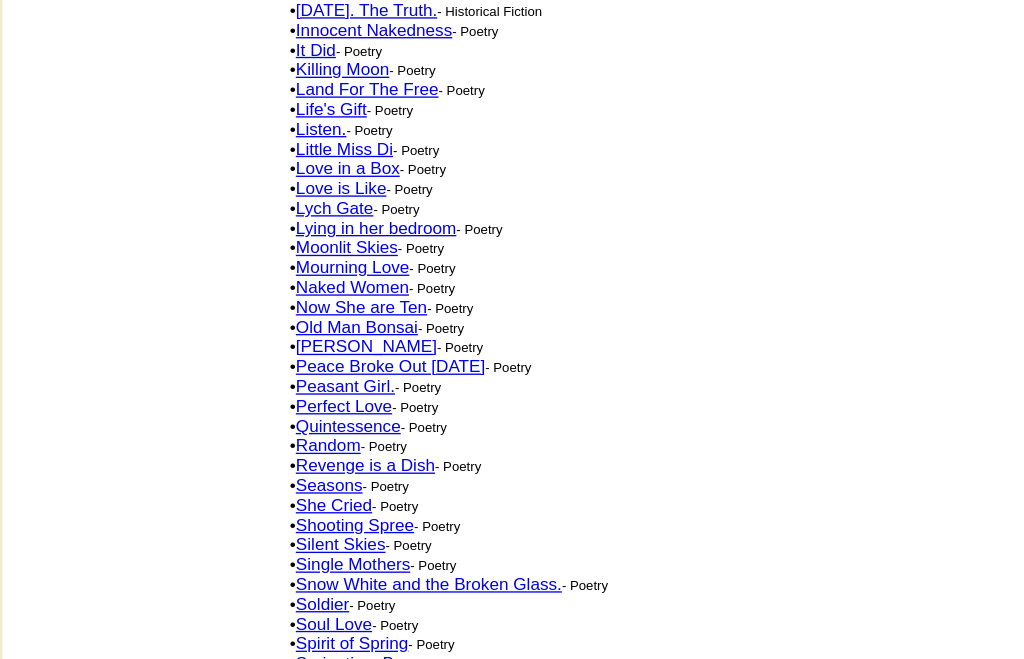 click on "Perfect  Love" 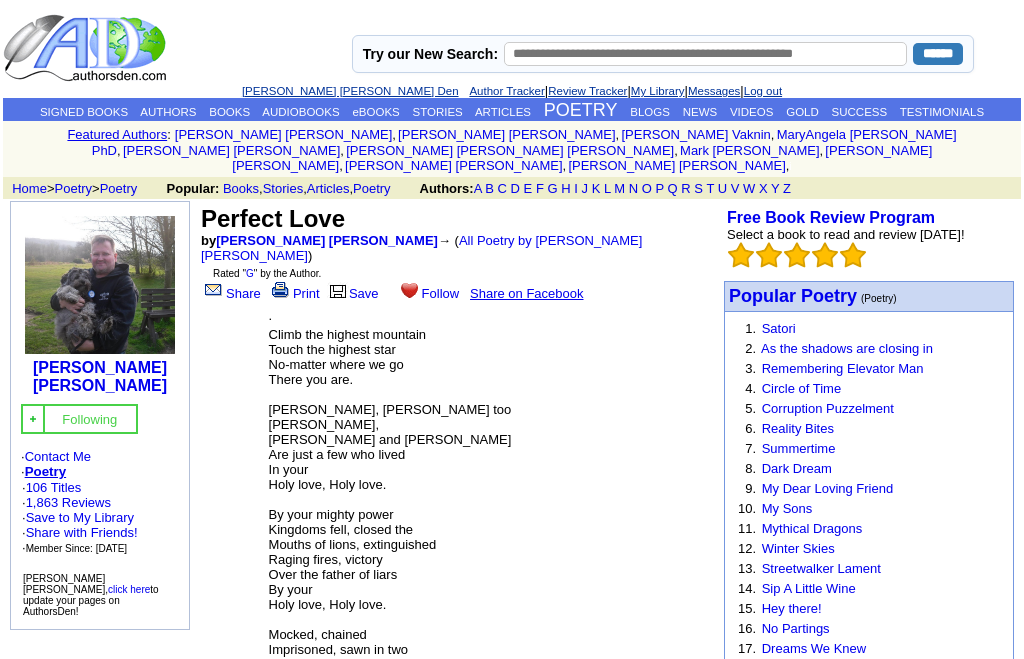 scroll, scrollTop: 0, scrollLeft: 0, axis: both 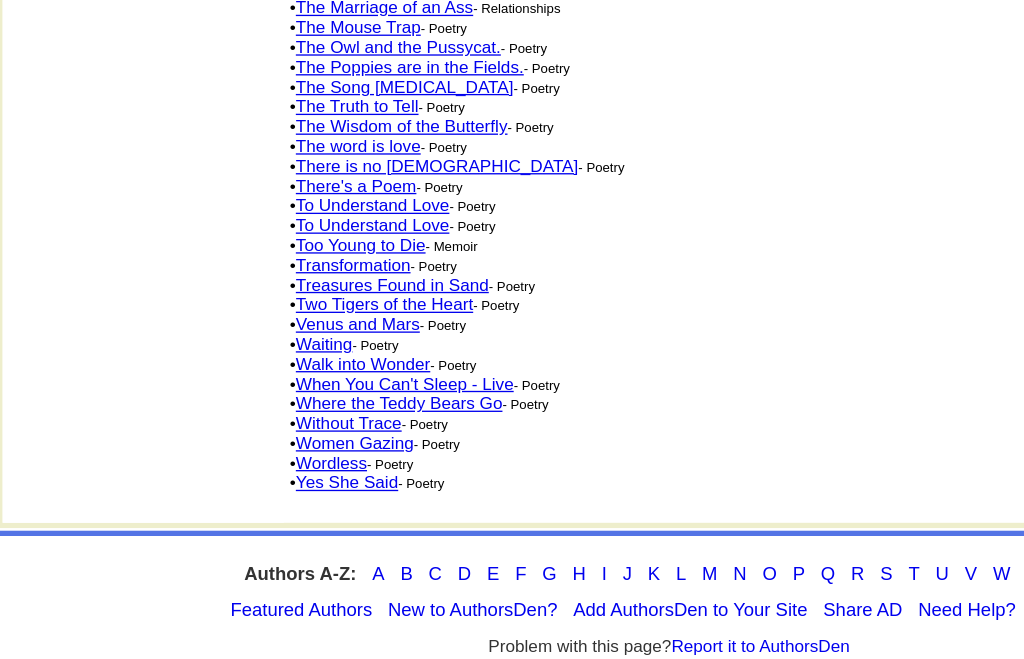 click on "Women Gazing" 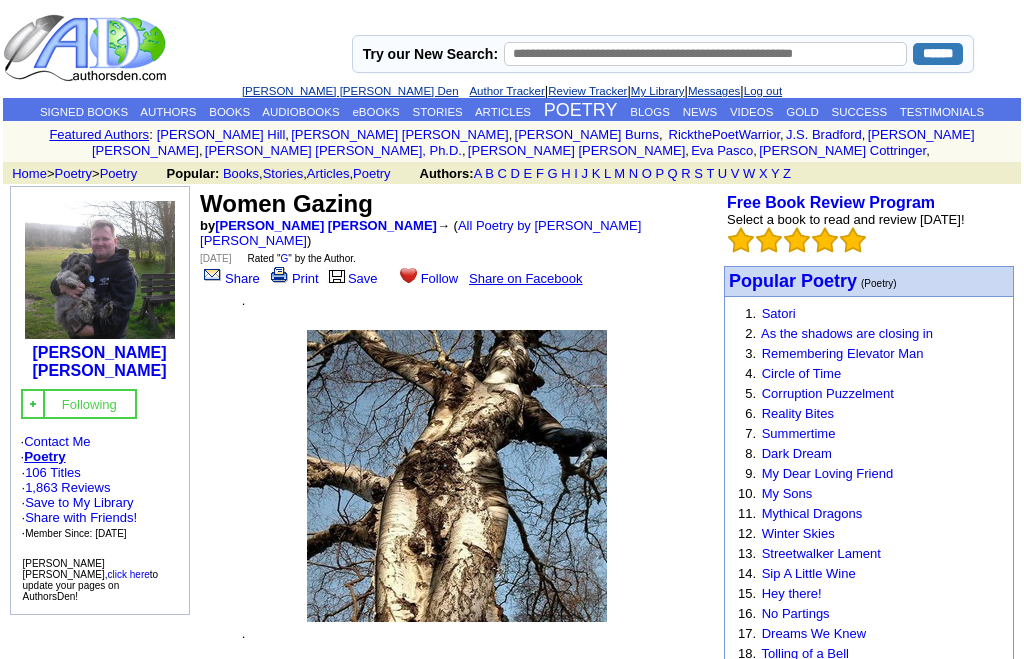 scroll, scrollTop: 0, scrollLeft: 0, axis: both 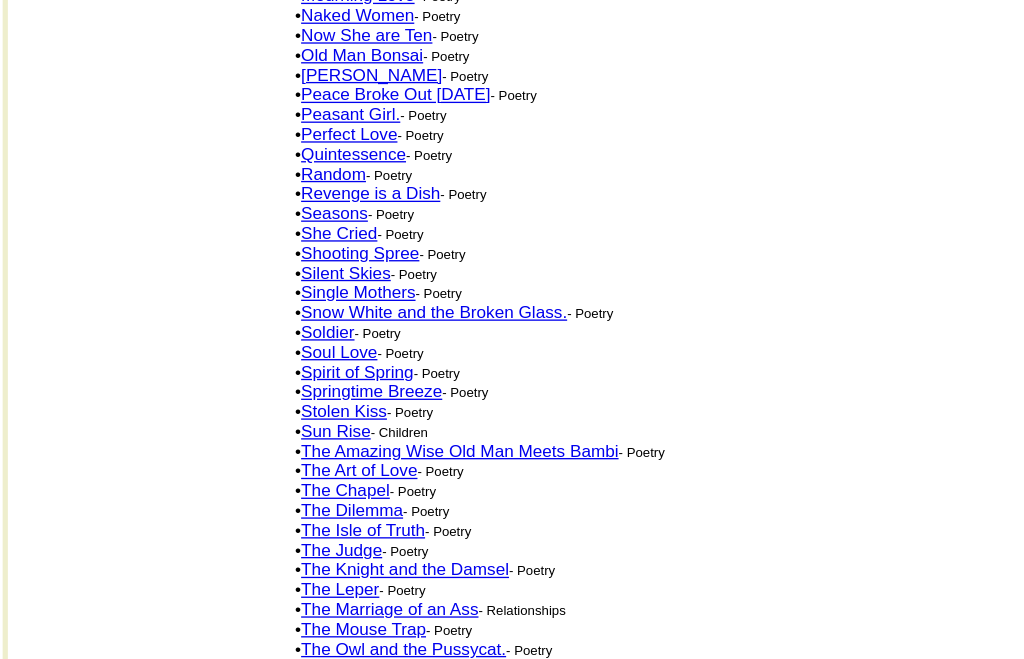 click on "Soul Love" 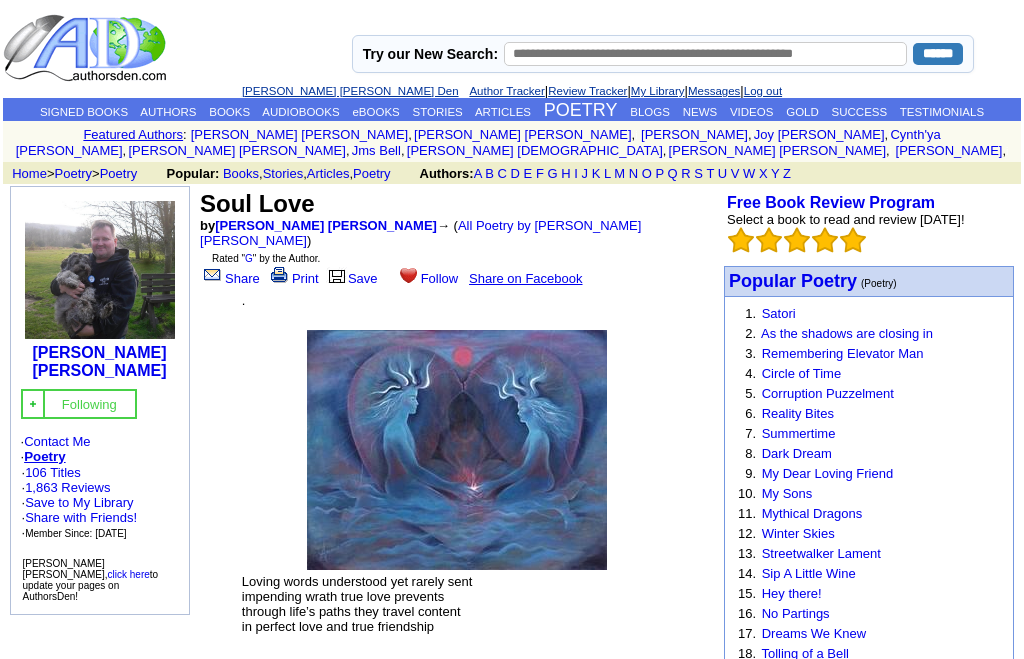 scroll, scrollTop: 0, scrollLeft: 0, axis: both 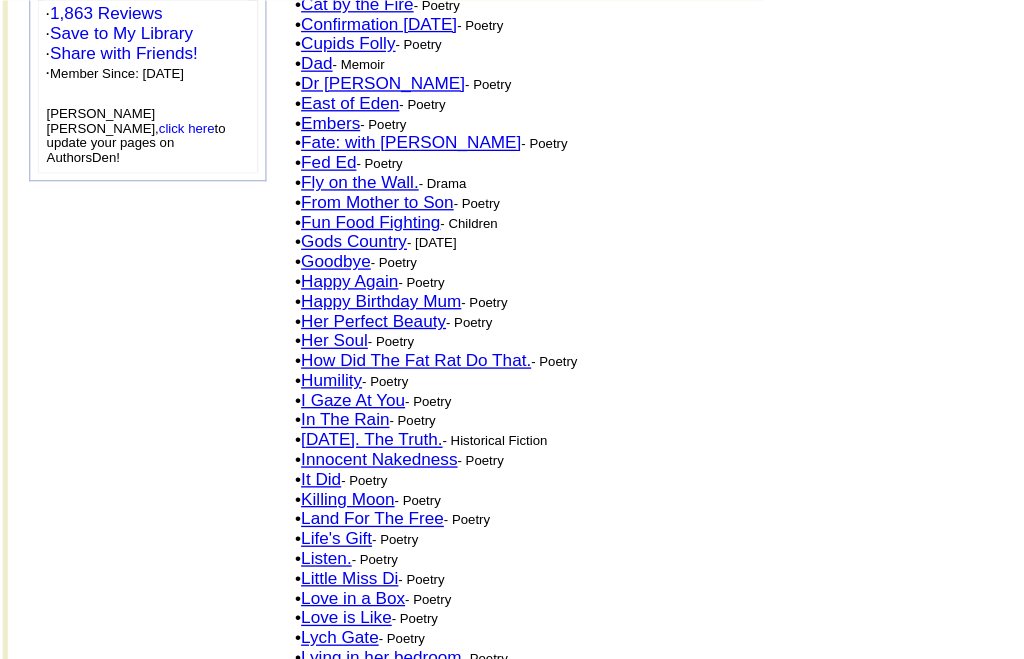 click on "I Gaze At You" 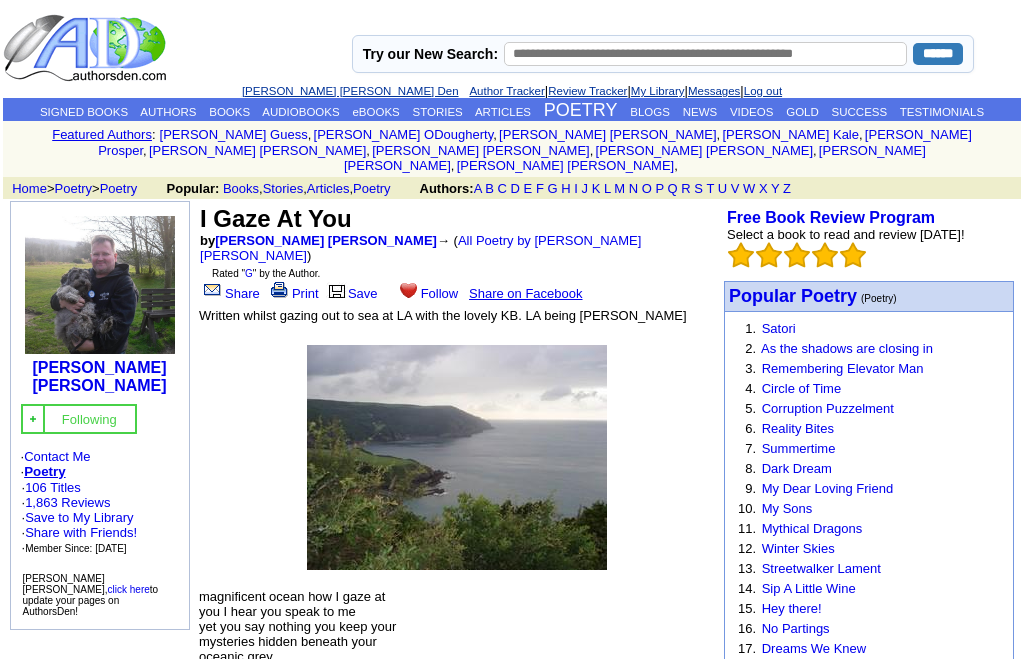 scroll, scrollTop: 0, scrollLeft: 0, axis: both 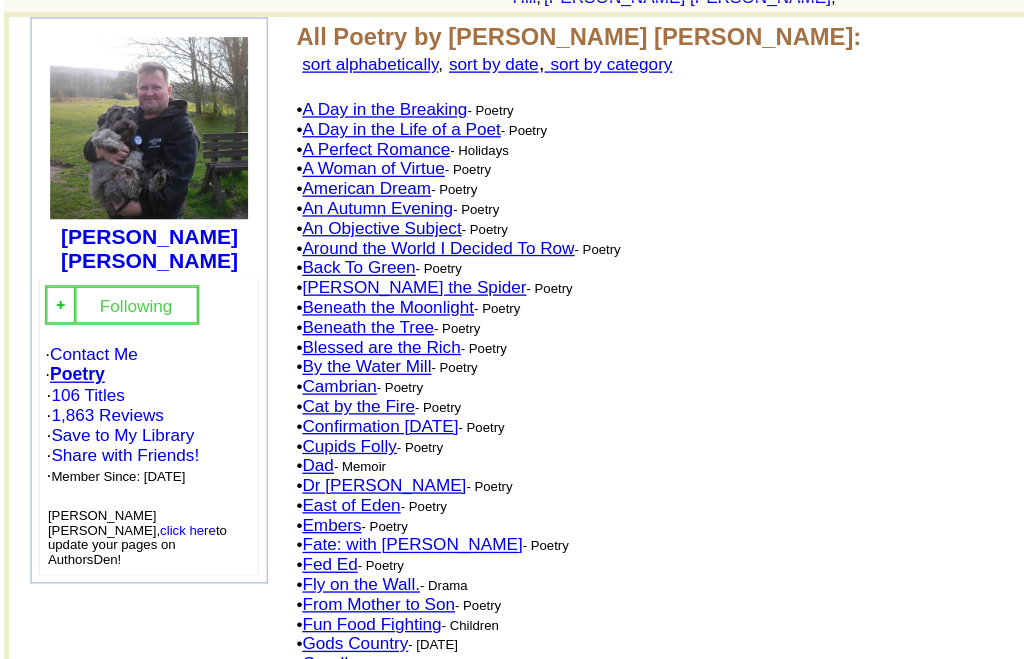 click on "A Perfect Romance" 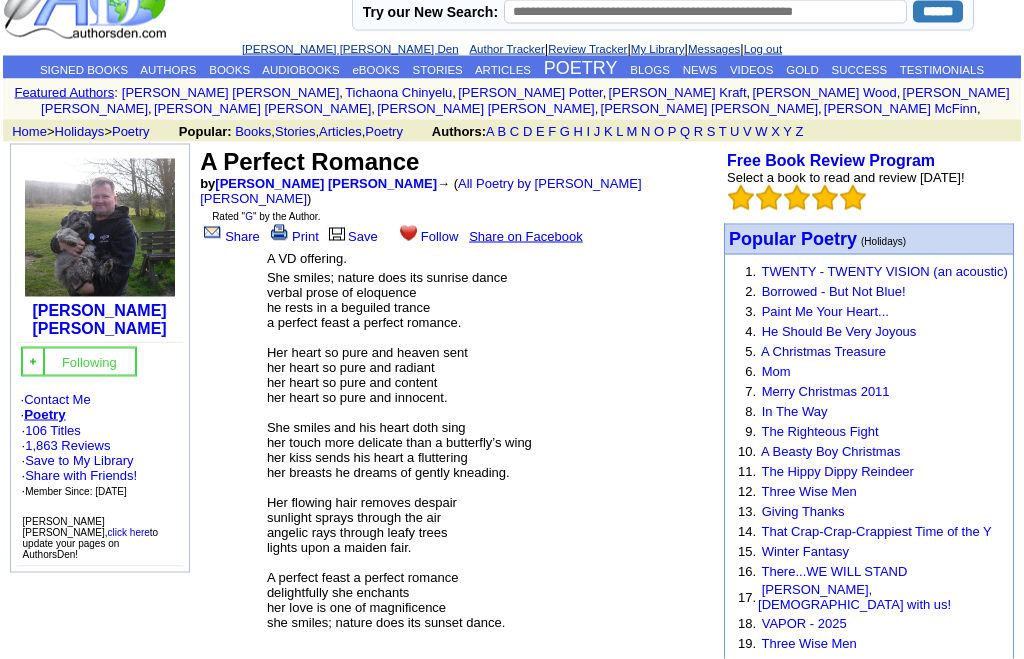 scroll, scrollTop: 43, scrollLeft: 0, axis: vertical 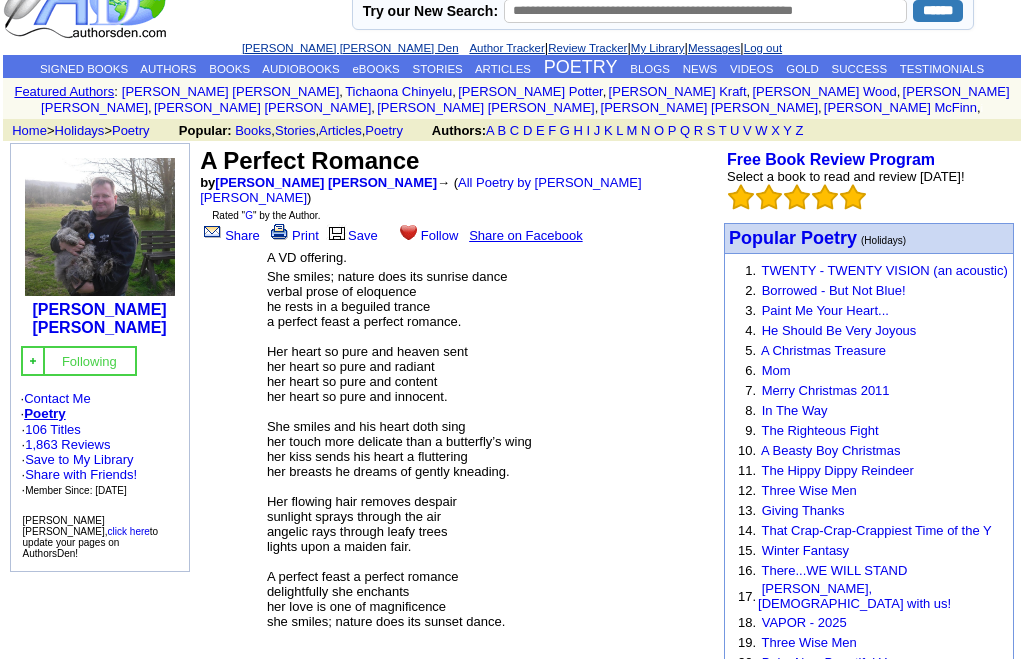 click on "She smiles; nature does its sunrise dance
verbal prose of eloquence
he rests in a beguiled trance
a perfect feast a perfect romance.
Her heart so pure and heaven sent
her heart so pure and radiant
her heart so pure and content
her heart so pure and innocent.
She smiles and his heart doth sing
her touch more delicate than a butterfly’s wing
her kiss sends his heart a fluttering
her breasts he dreams of gently kneading.
Her flowing hair removes despair
sunlight sprays through the air
angelic rays through leafy trees
lights upon a maiden fair.
A perfect feast a perfect romance
delightfully she enchants
her love is one of magnificence
she smiles; nature does its sunset dance." at bounding box center (399, 449) 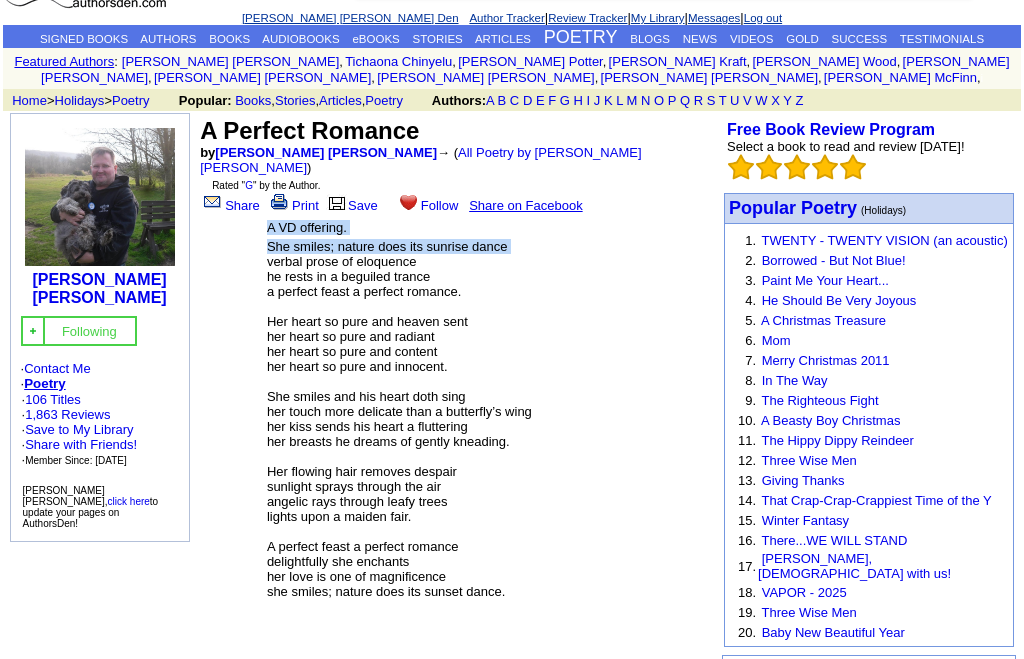 scroll, scrollTop: 75, scrollLeft: 0, axis: vertical 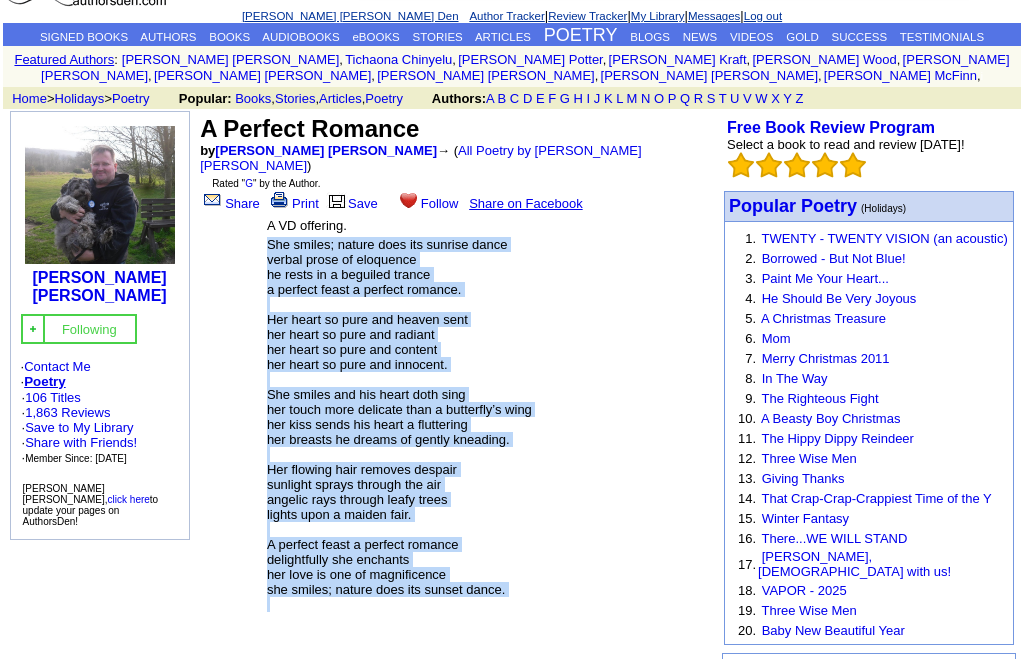 copy on "She smiles; nature does its sunrise dance
verbal prose of eloquence
he rests in a beguiled trance
a perfect feast a perfect romance.
Her heart so pure and heaven sent
her heart so pure and radiant
her heart so pure and content
her heart so pure and innocent.
She smiles and his heart doth sing
her touch more delicate than a butterfly’s wing
her kiss sends his heart a fluttering
her breasts he dreams of gently kneading.
Her flowing hair removes despair
sunlight sprays through the air
angelic rays through leafy trees
lights upon a maiden fair.
A perfect feast a perfect romance
delightfully she enchants
her love is one of magnificence
she smiles; nature does its sunset dance." 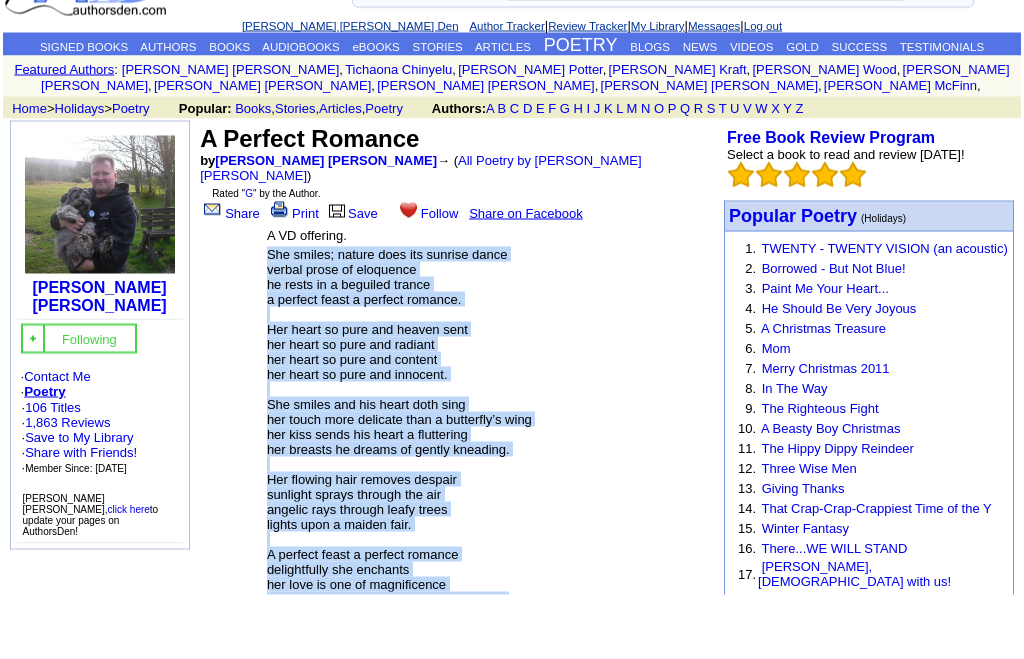 scroll, scrollTop: 66, scrollLeft: 0, axis: vertical 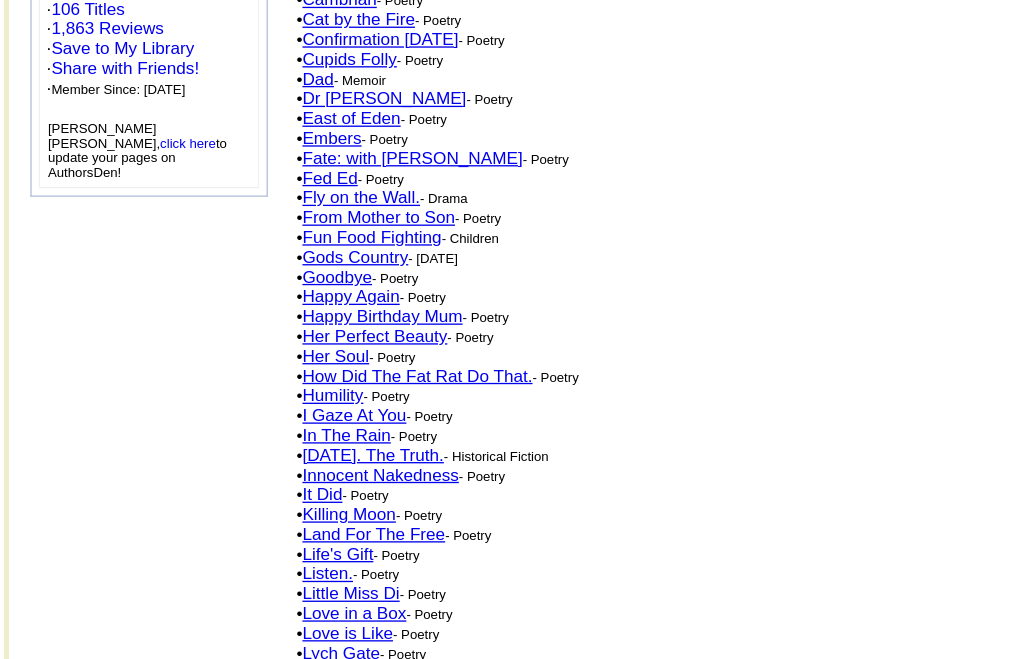 click on "Her Perfect Beauty" 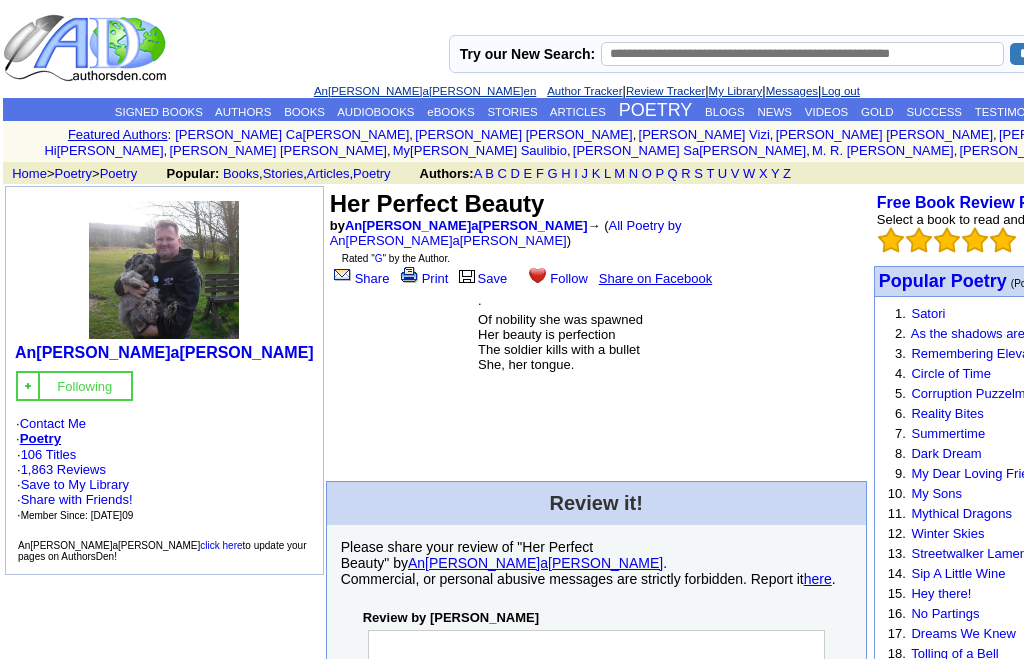 scroll, scrollTop: 0, scrollLeft: 0, axis: both 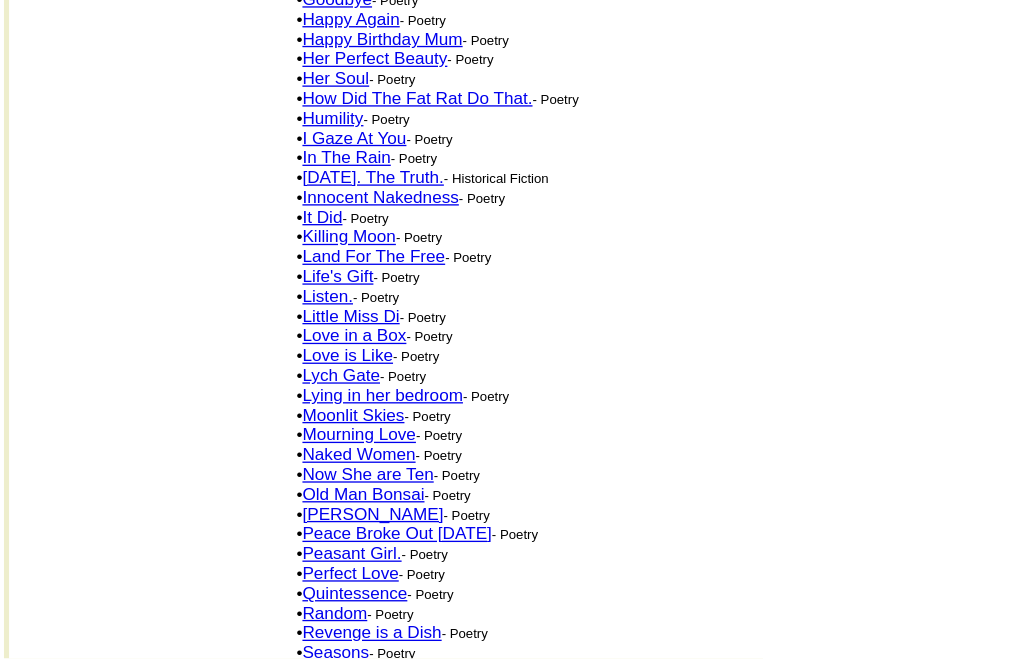 click on "Her Soul" 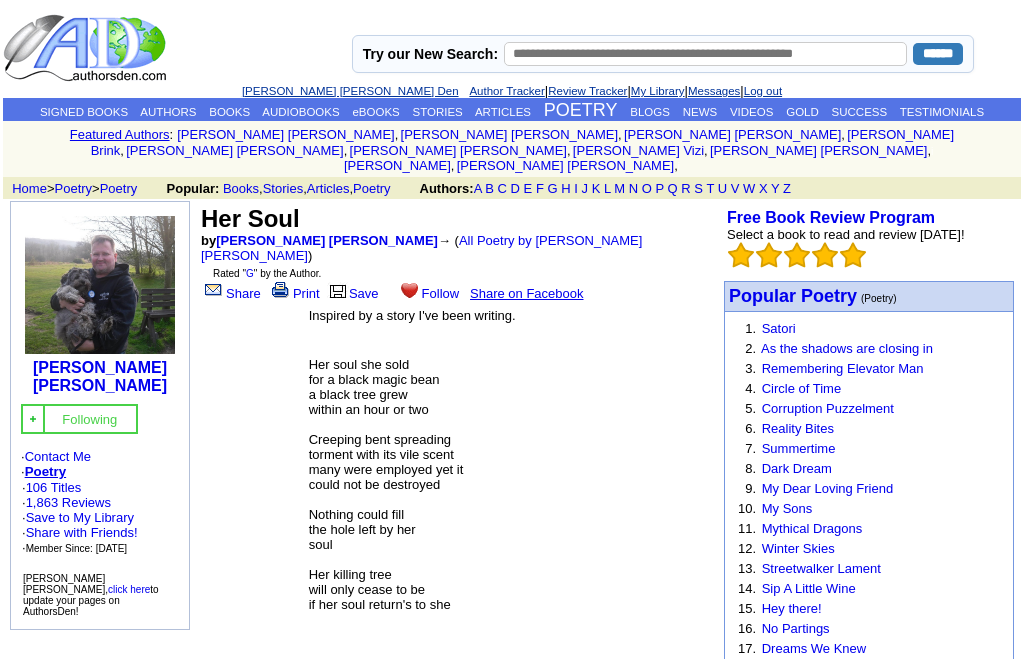 scroll, scrollTop: 0, scrollLeft: 0, axis: both 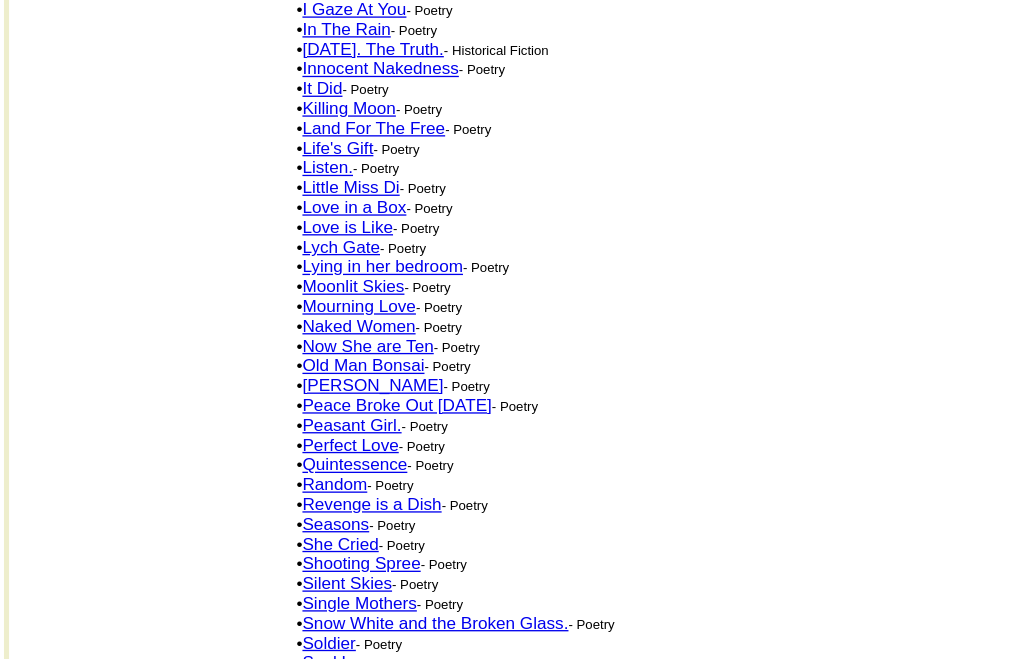 click on "Perfect  Love" 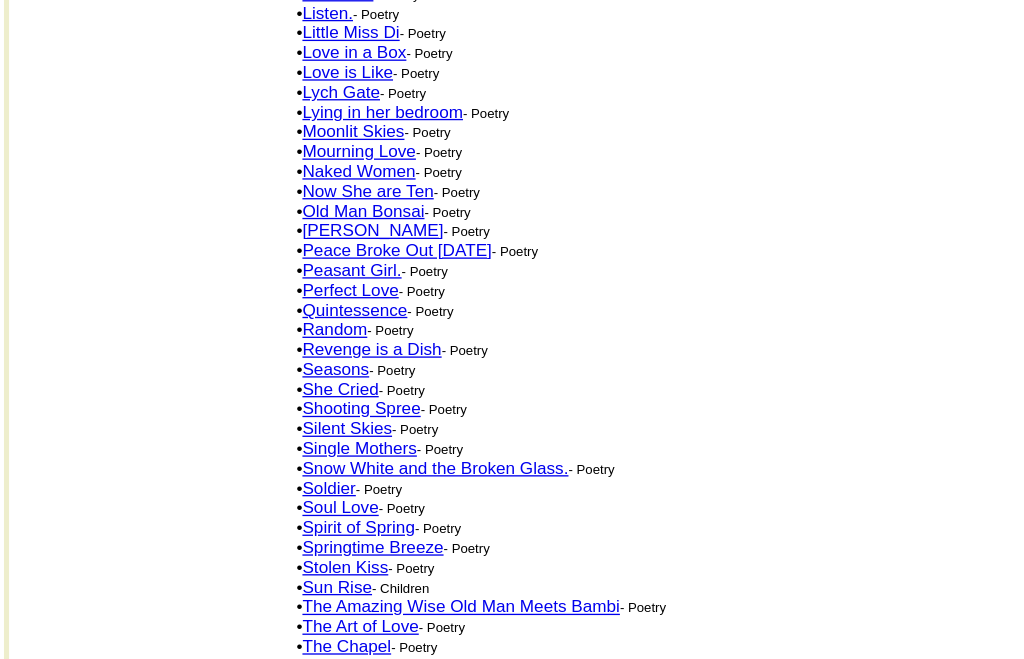 scroll, scrollTop: 777, scrollLeft: 0, axis: vertical 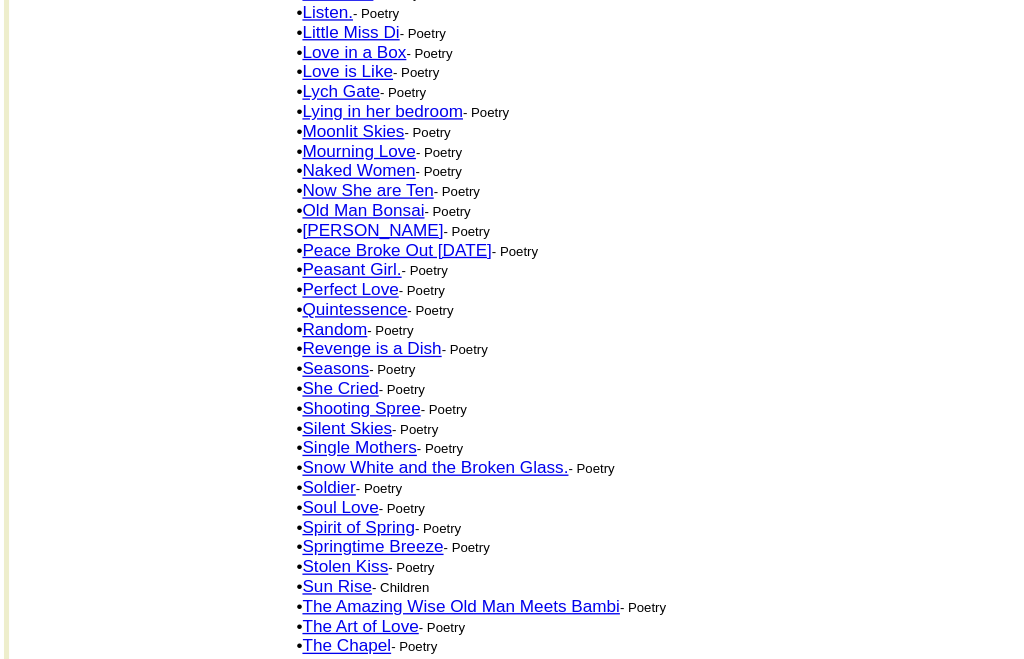 click on "Soul Love" 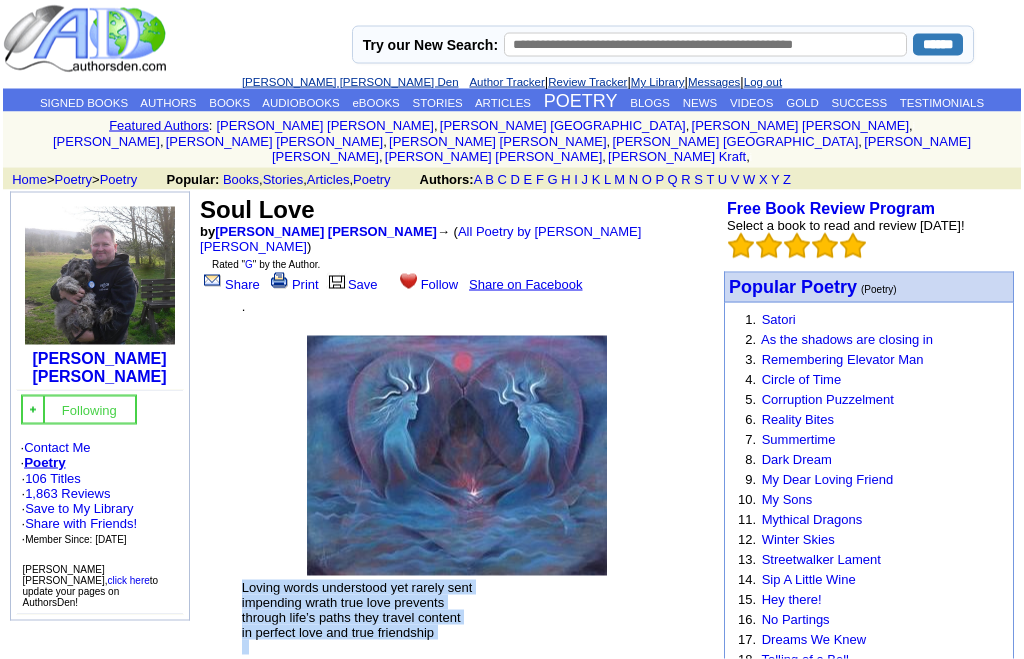 scroll, scrollTop: 0, scrollLeft: 0, axis: both 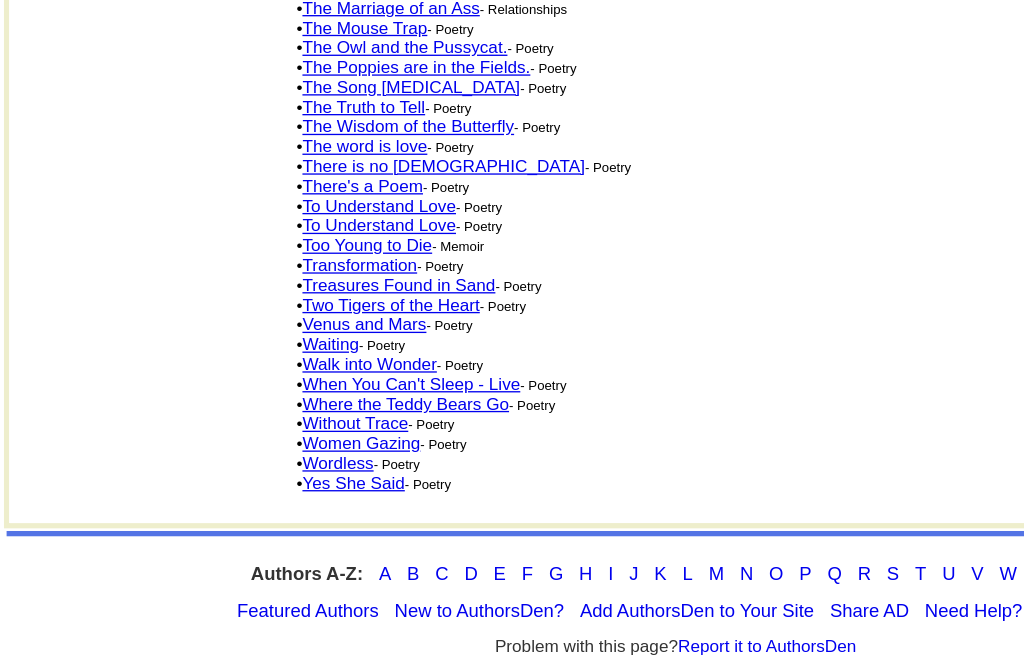 click on "Women Gazing" 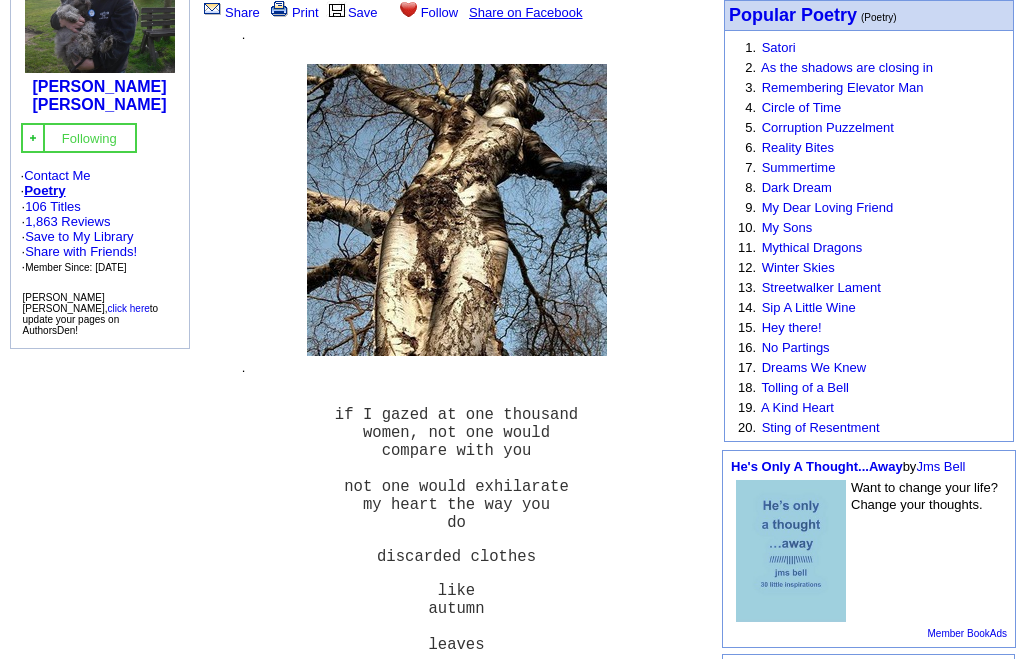 scroll, scrollTop: 260, scrollLeft: 0, axis: vertical 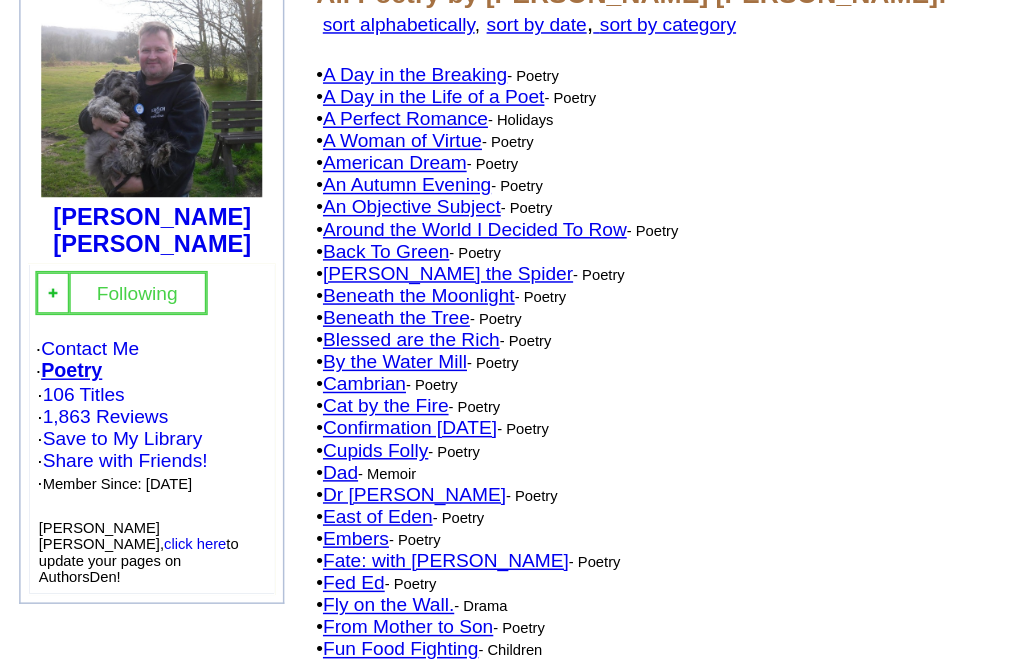 click on "Beneath the Moonlight" 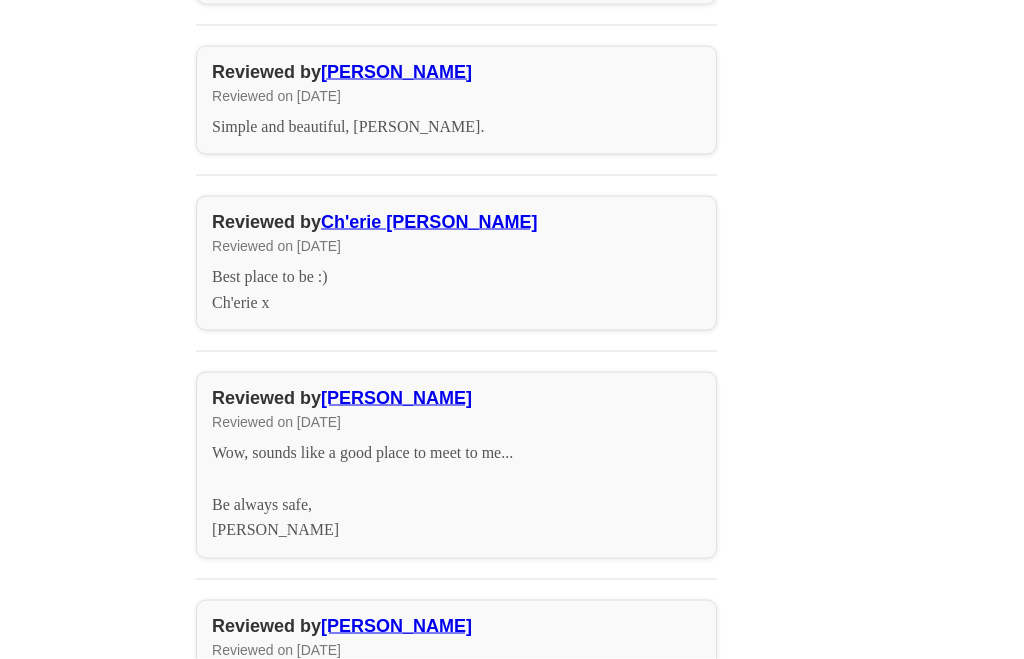 scroll, scrollTop: 3558, scrollLeft: 0, axis: vertical 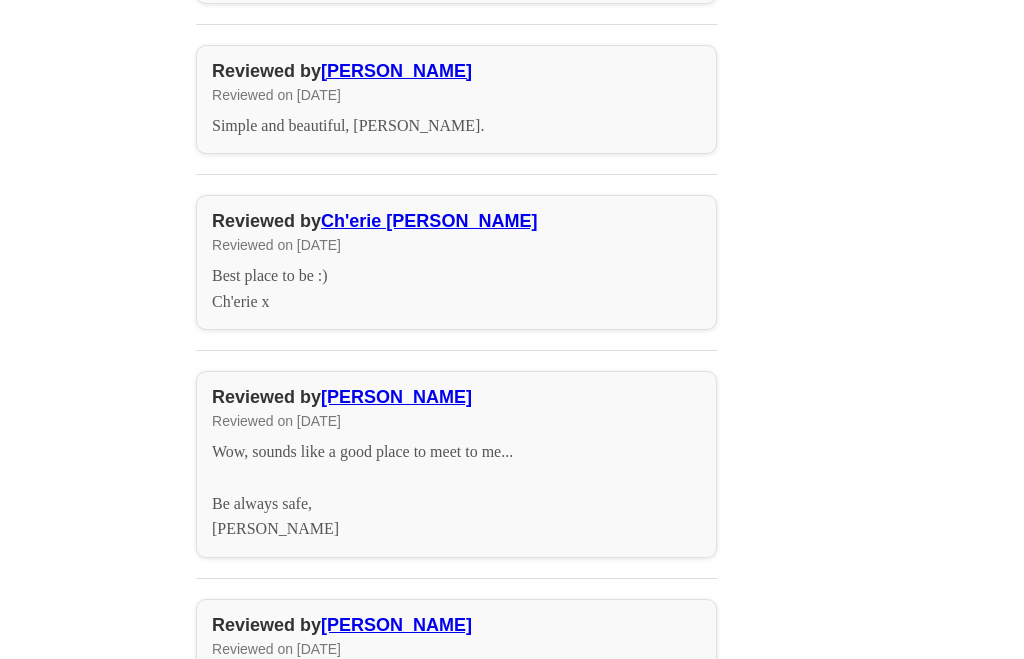 click on "[PERSON_NAME]" at bounding box center [396, 397] 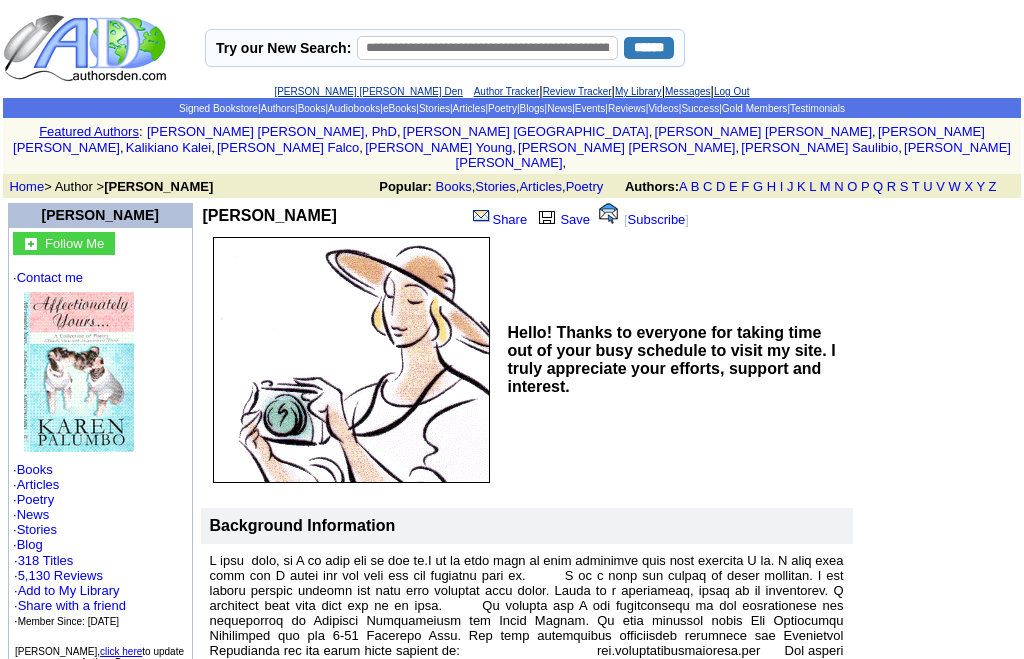 scroll, scrollTop: 0, scrollLeft: 0, axis: both 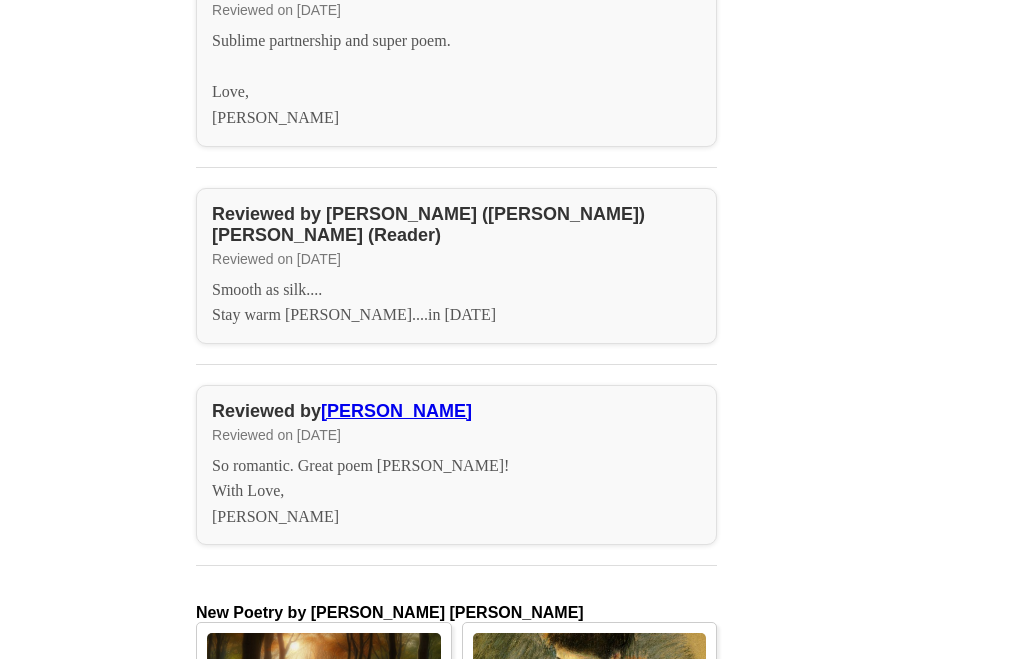 click on "Cindy Tuttle" at bounding box center (396, 411) 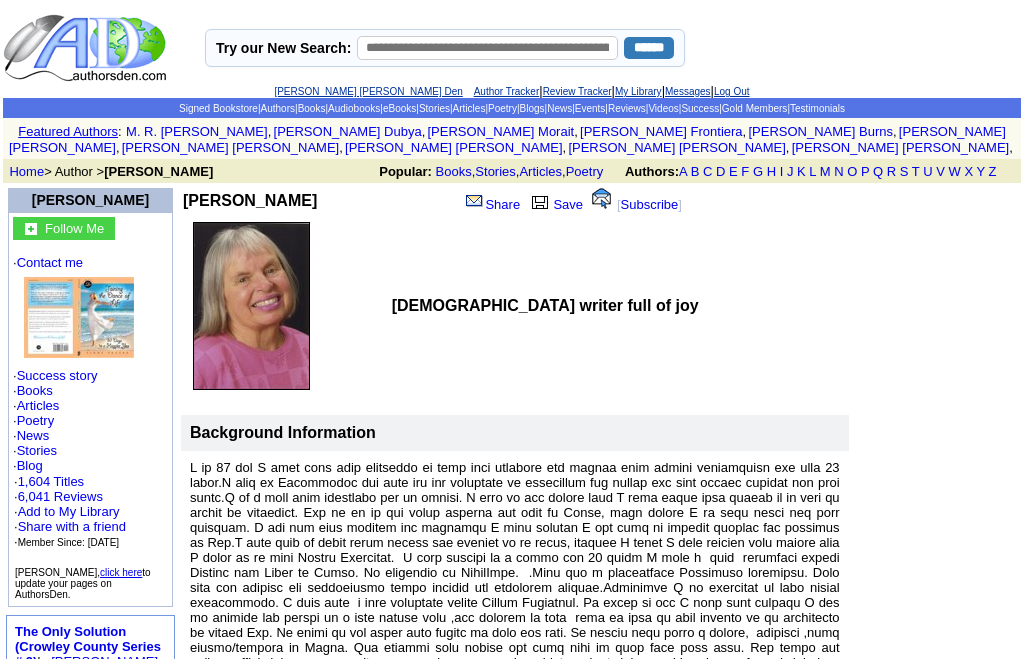 scroll, scrollTop: 0, scrollLeft: 0, axis: both 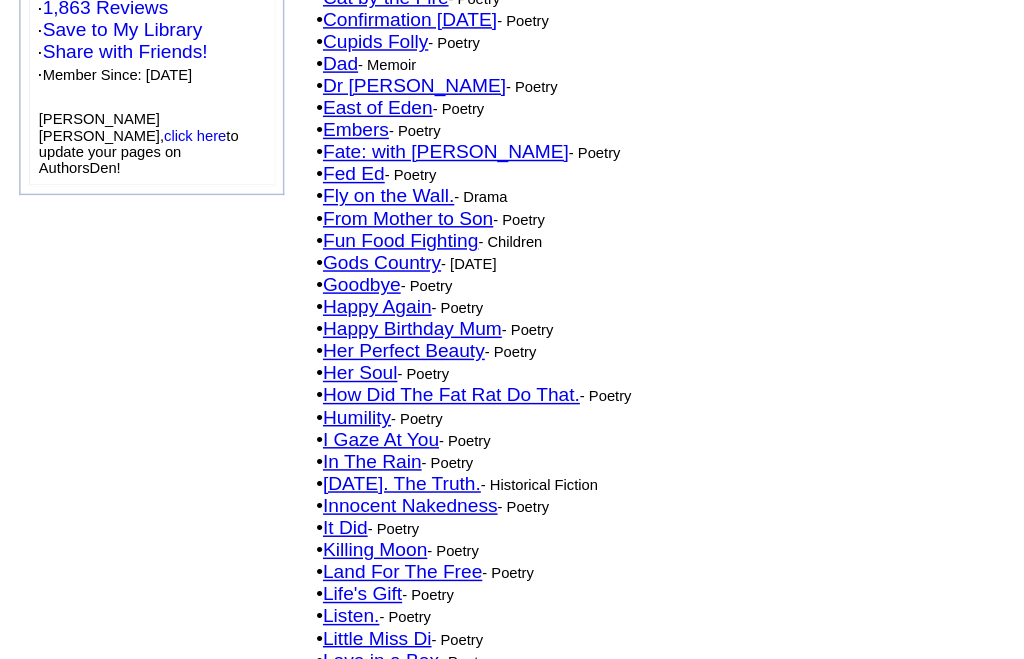 click on "Her Perfect Beauty" 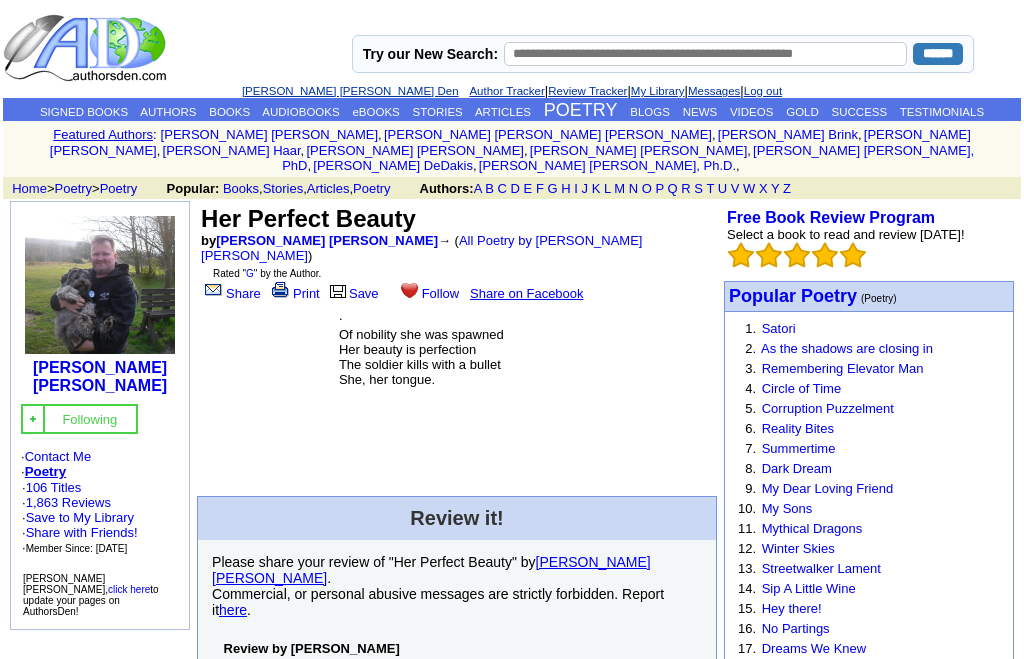 scroll, scrollTop: 0, scrollLeft: 0, axis: both 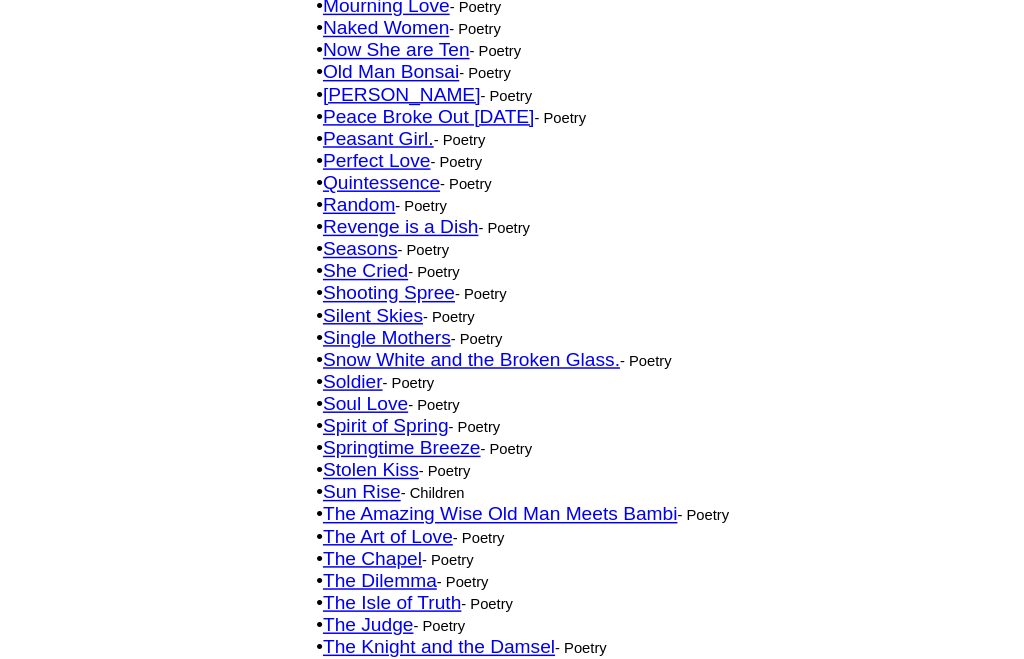 click on "Perfect  Love" 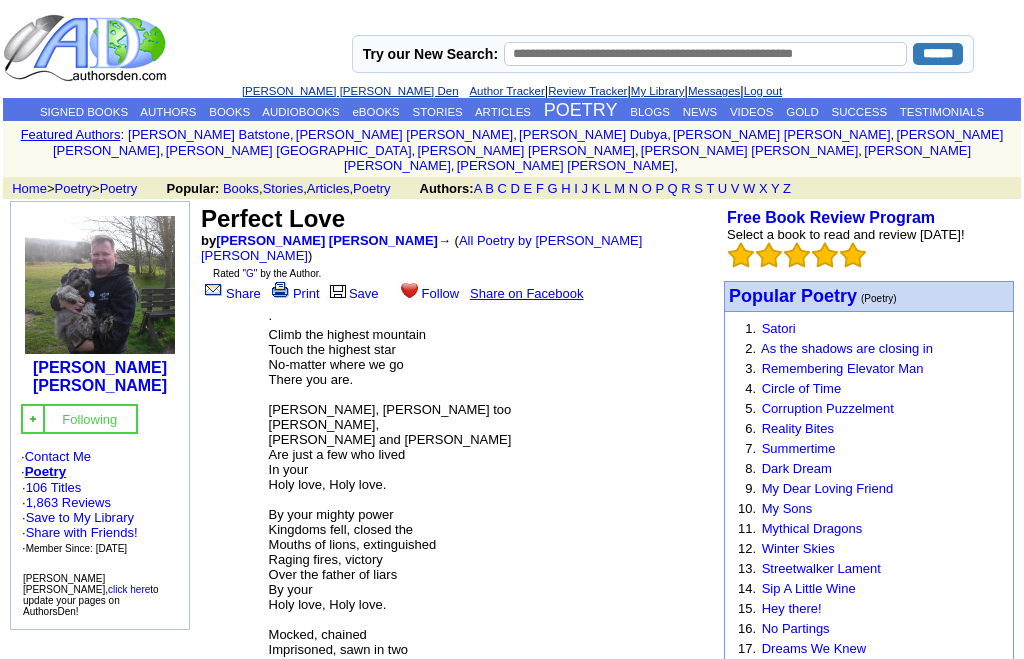 scroll, scrollTop: 0, scrollLeft: 0, axis: both 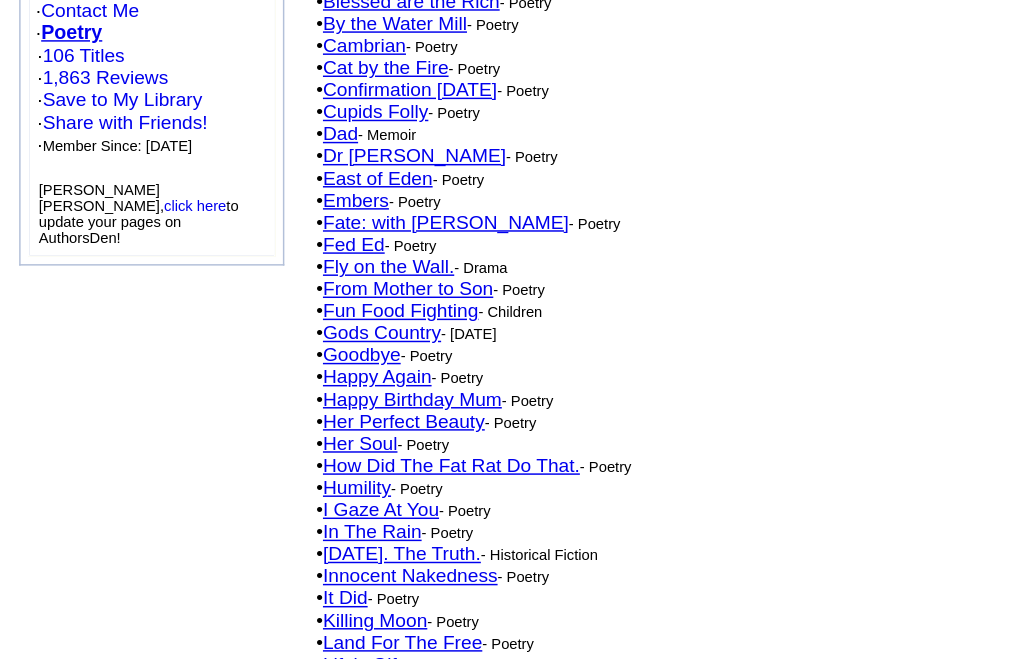 click on "Her Perfect Beauty" 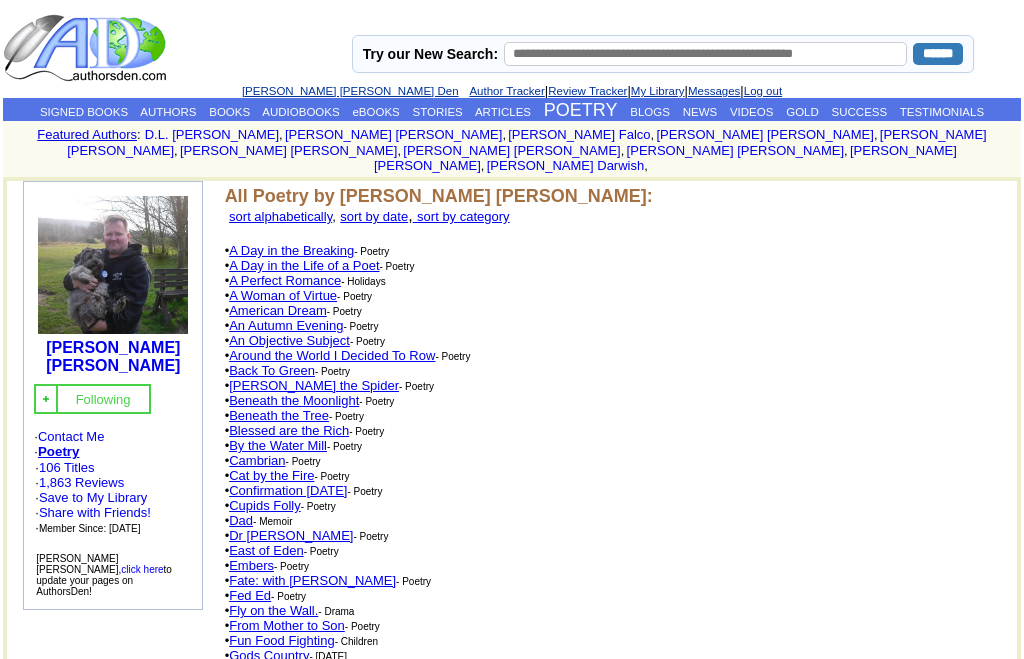 scroll, scrollTop: 475, scrollLeft: 10, axis: both 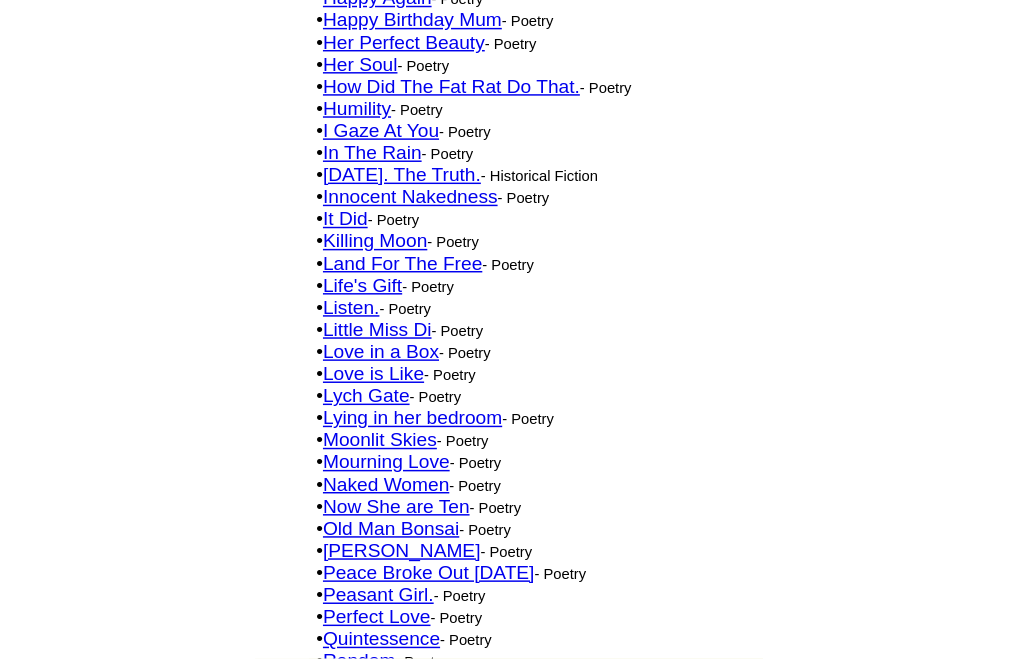 click on "I Gaze At You" 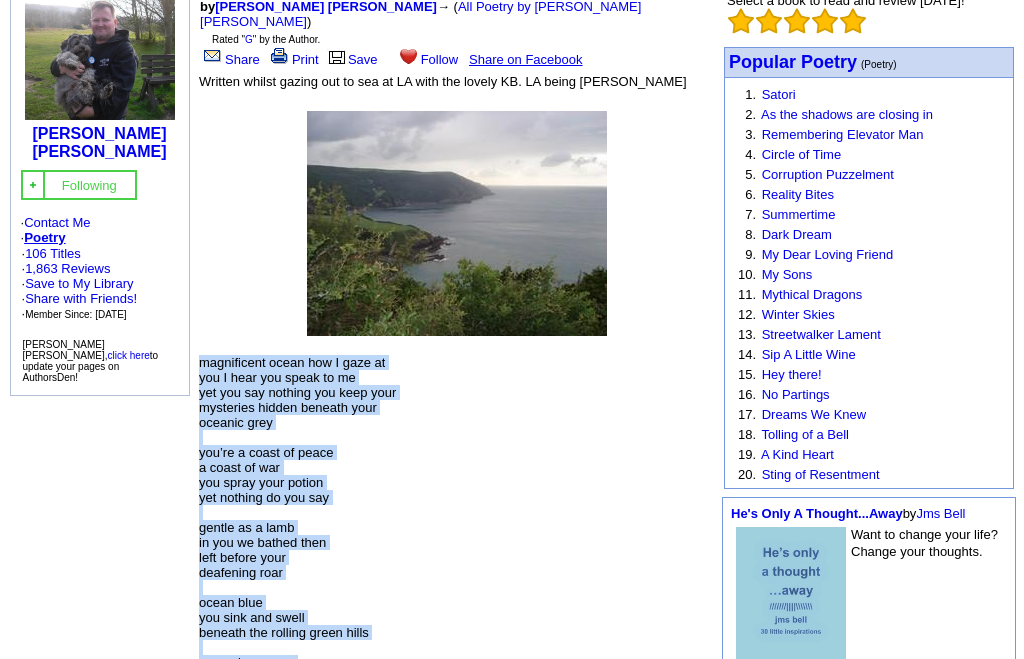 scroll, scrollTop: 234, scrollLeft: 0, axis: vertical 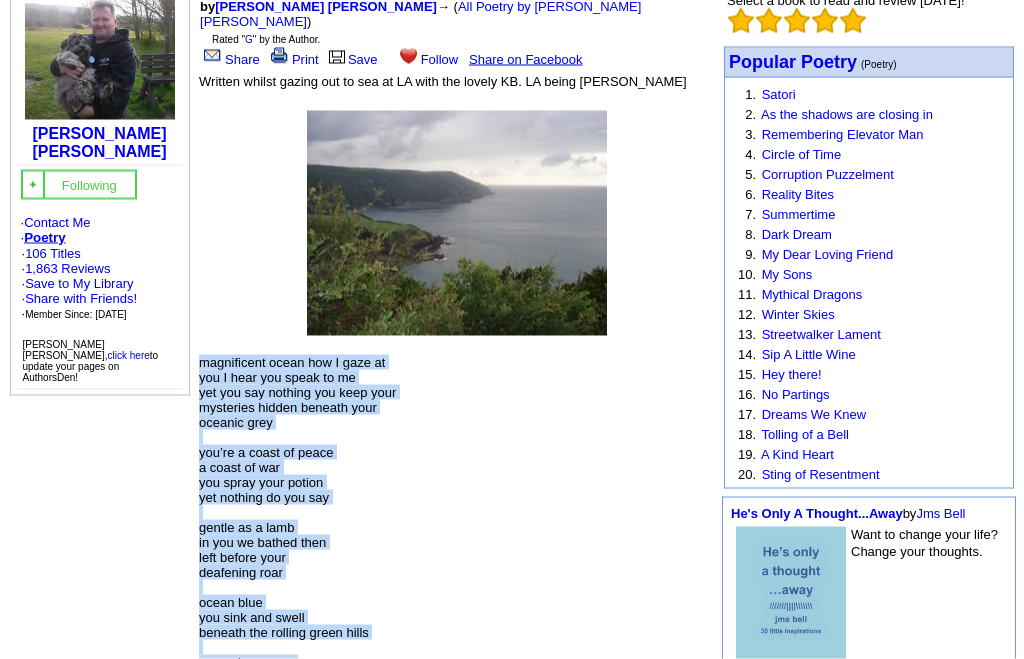 click at bounding box center [456, 214] 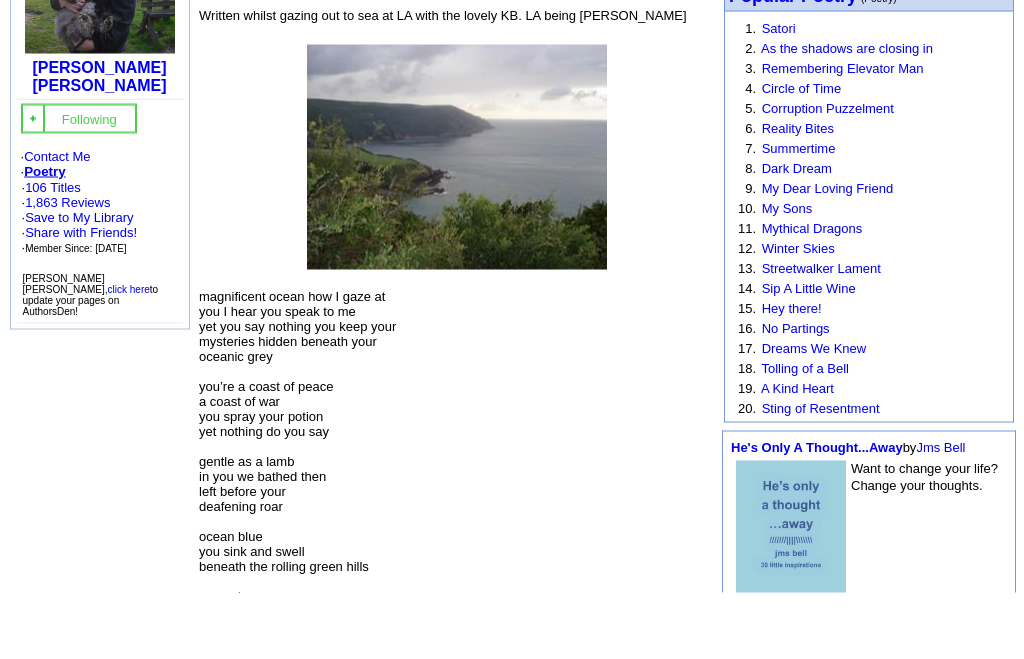 scroll, scrollTop: 301, scrollLeft: 0, axis: vertical 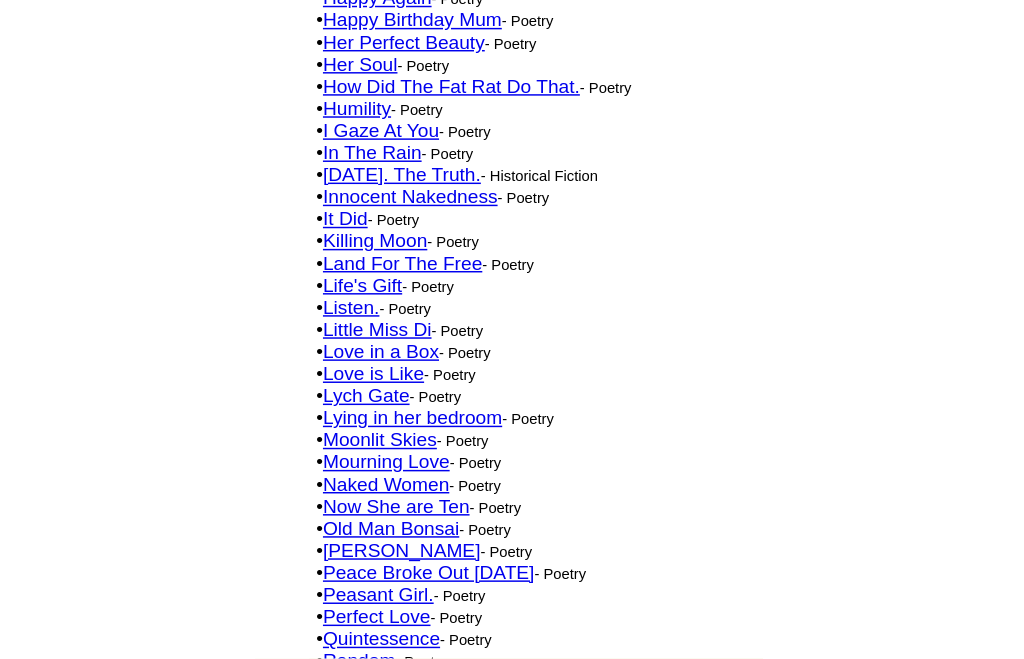 click on "Innocent Nakedness" 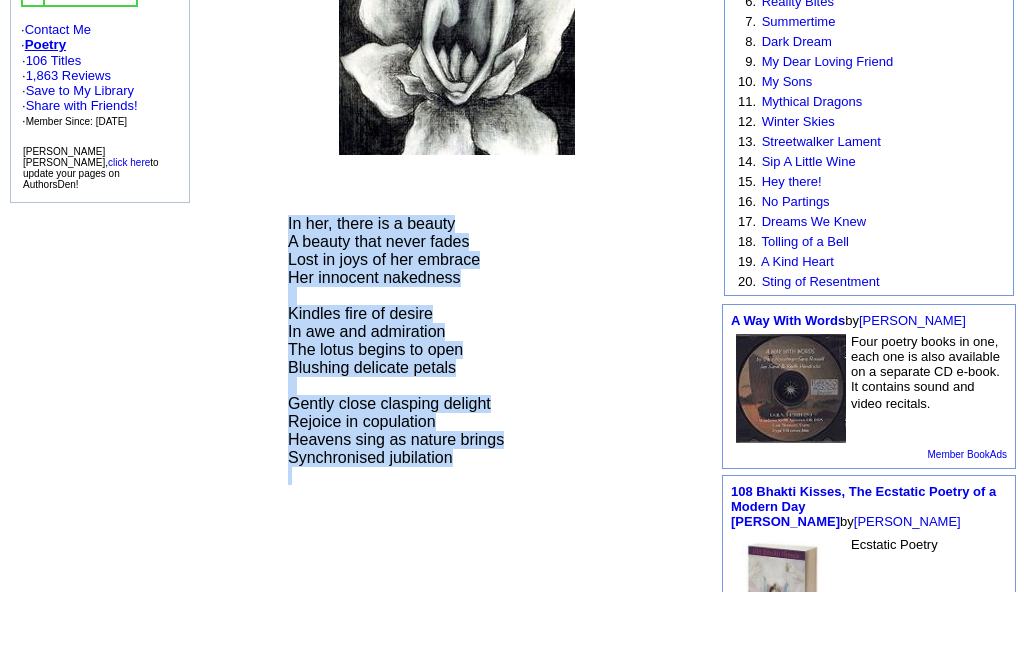 scroll, scrollTop: 426, scrollLeft: 0, axis: vertical 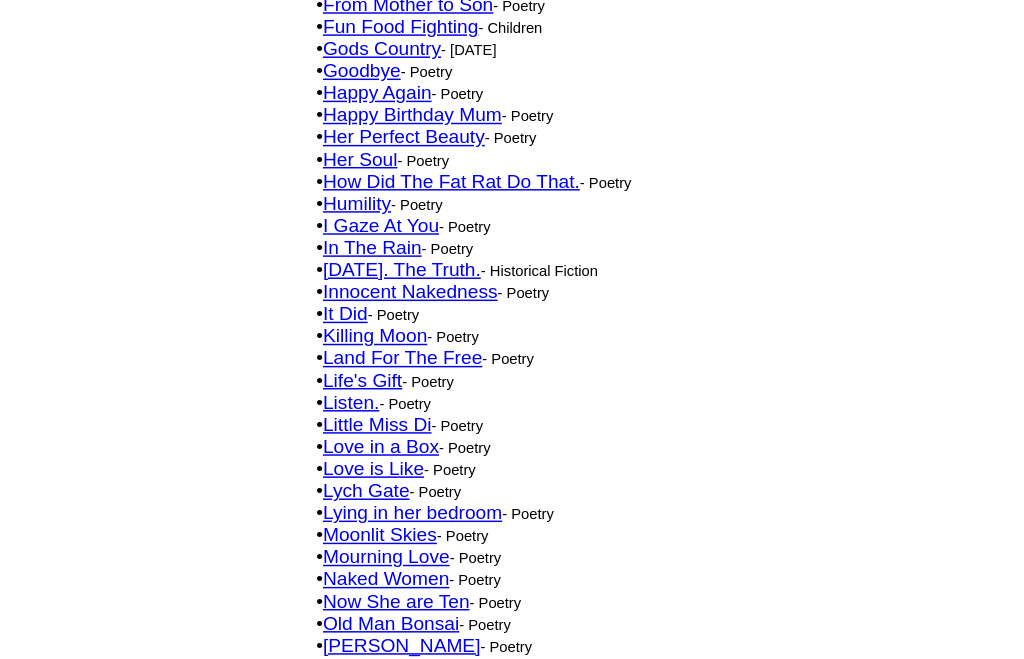 click on "Life's Gift" 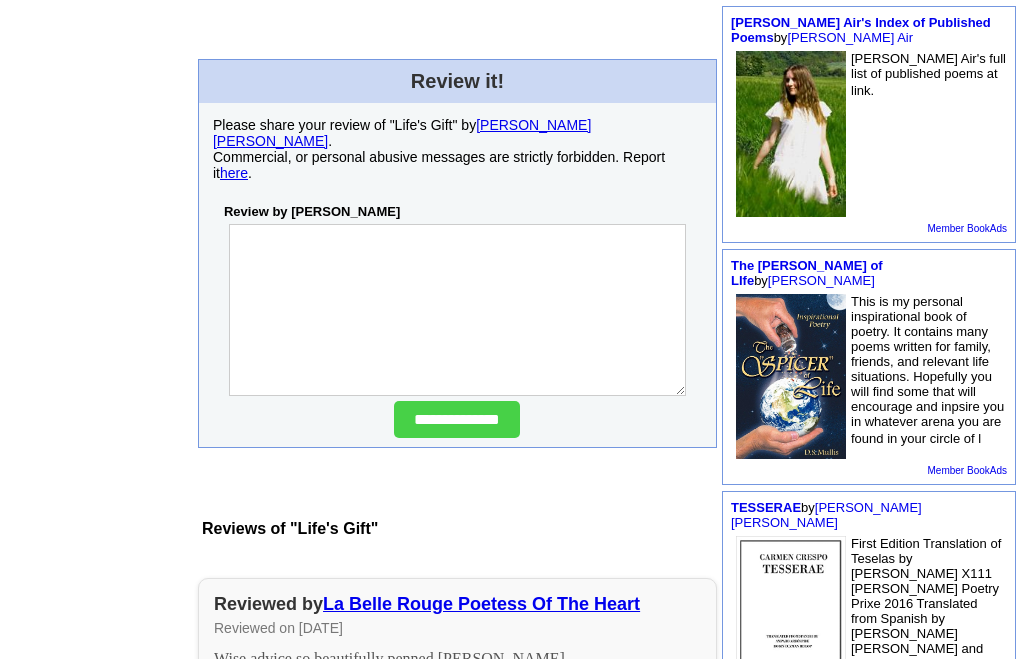 scroll, scrollTop: 722, scrollLeft: 0, axis: vertical 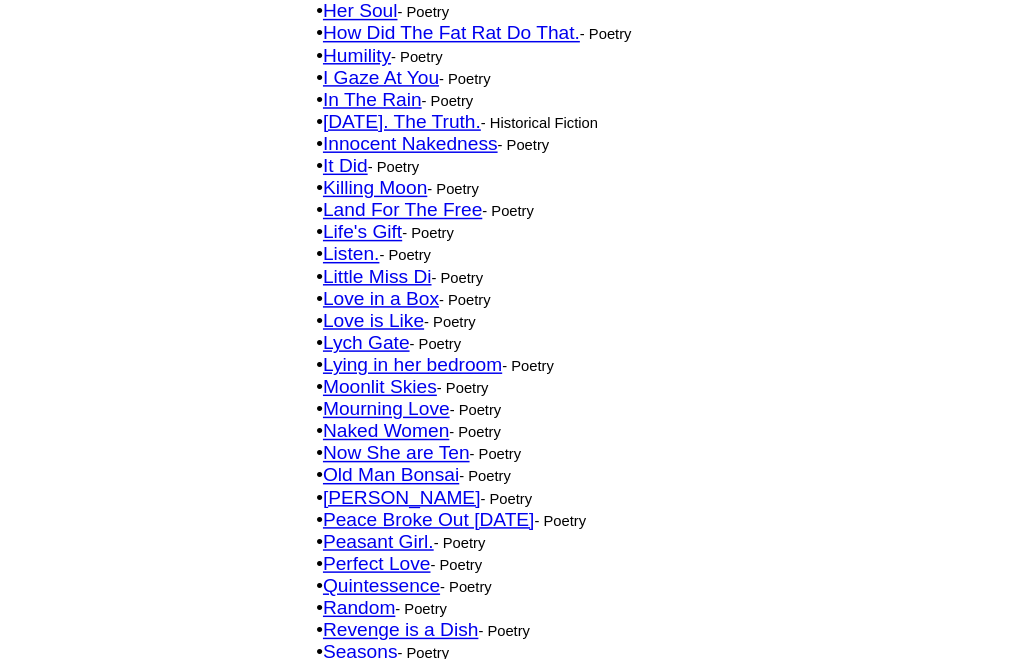 click on "Love is Like" 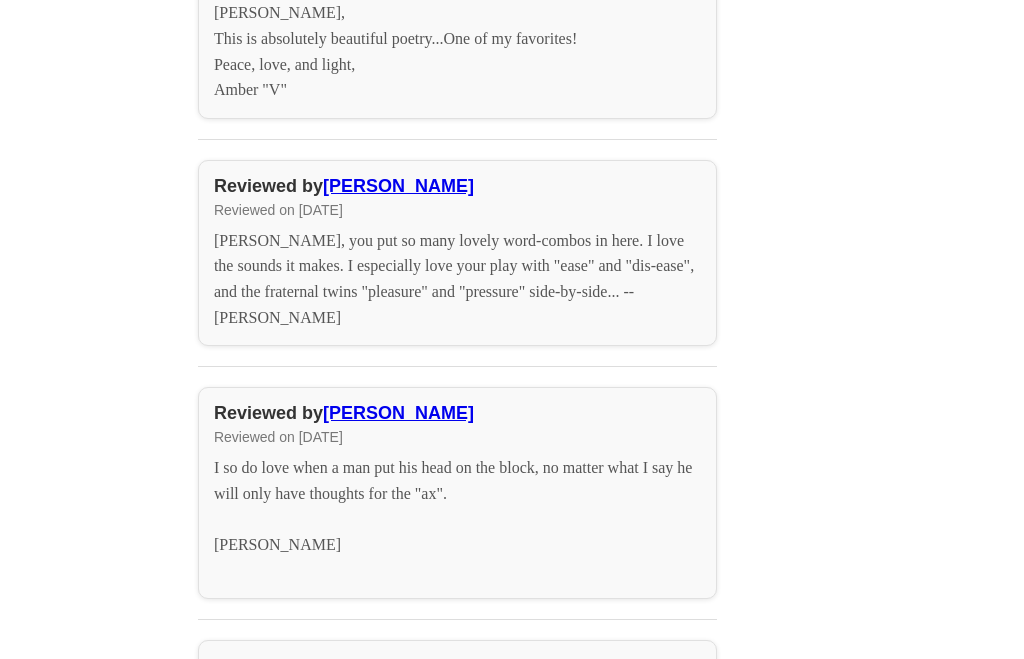 scroll, scrollTop: 3066, scrollLeft: 0, axis: vertical 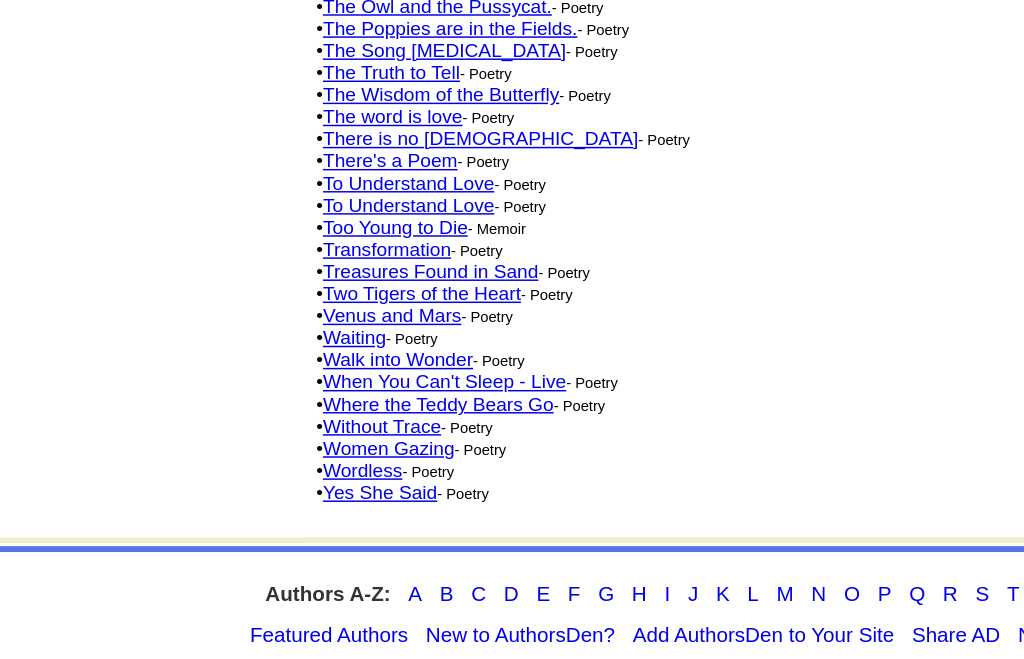 click on "To Understand Love" 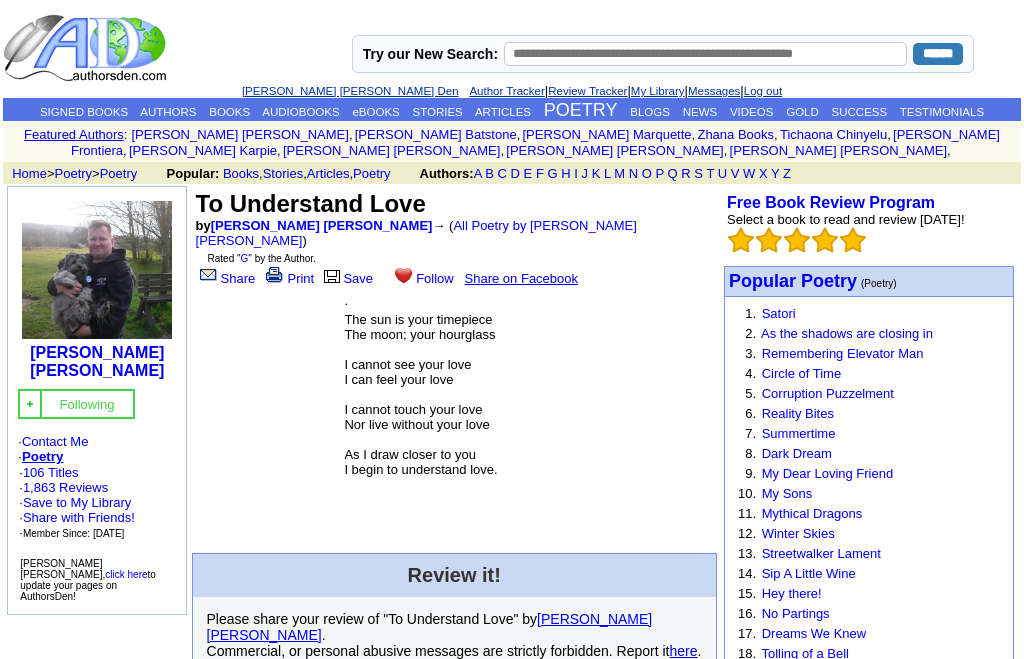 scroll, scrollTop: 0, scrollLeft: 0, axis: both 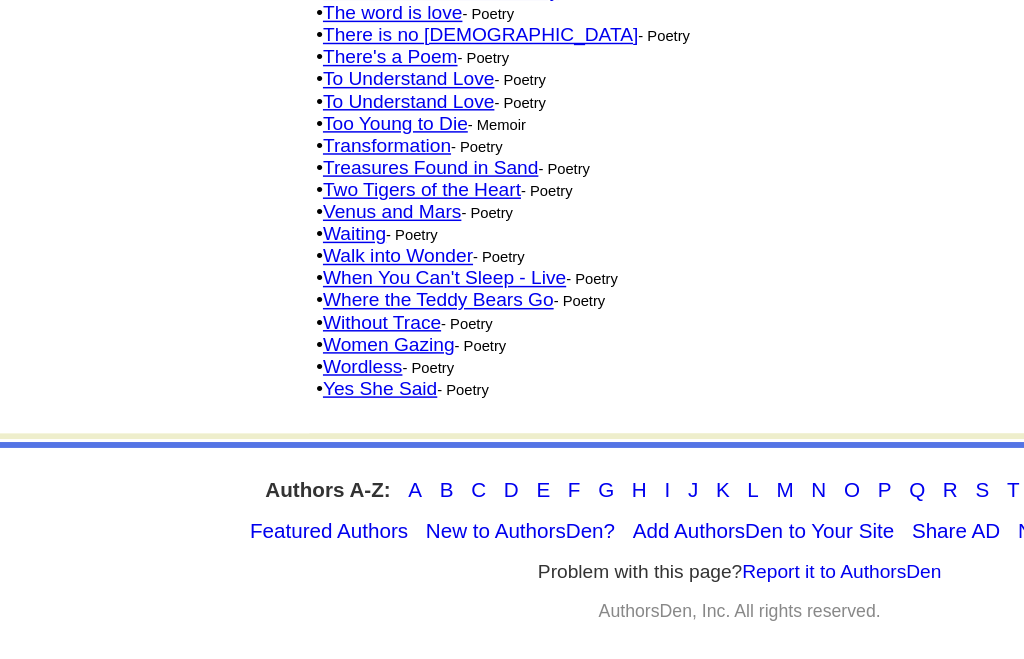 click on "Yes She Said" 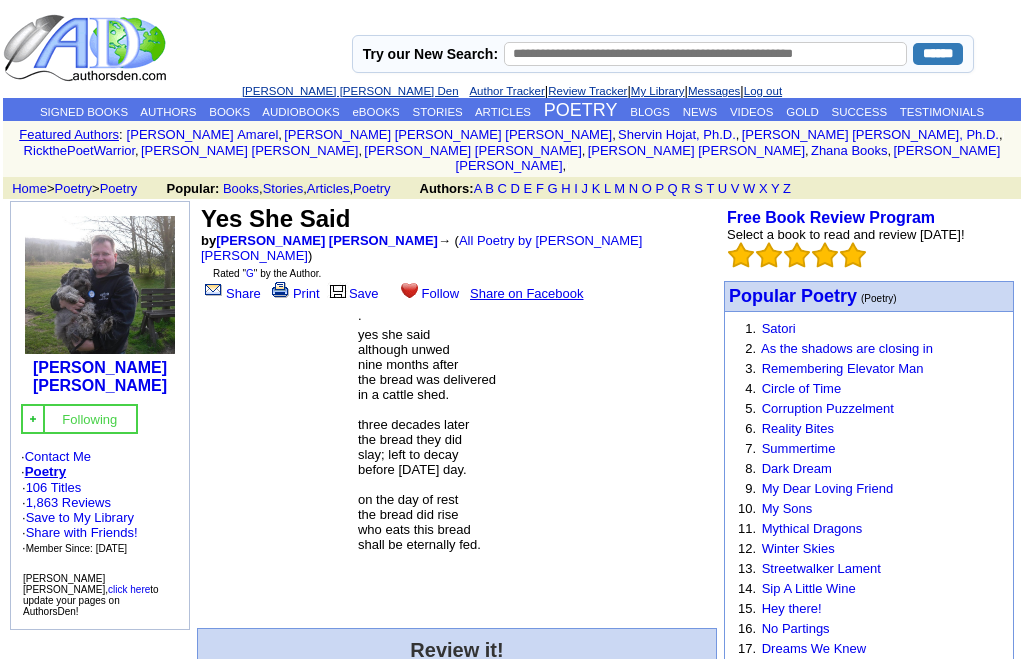 scroll, scrollTop: 0, scrollLeft: 0, axis: both 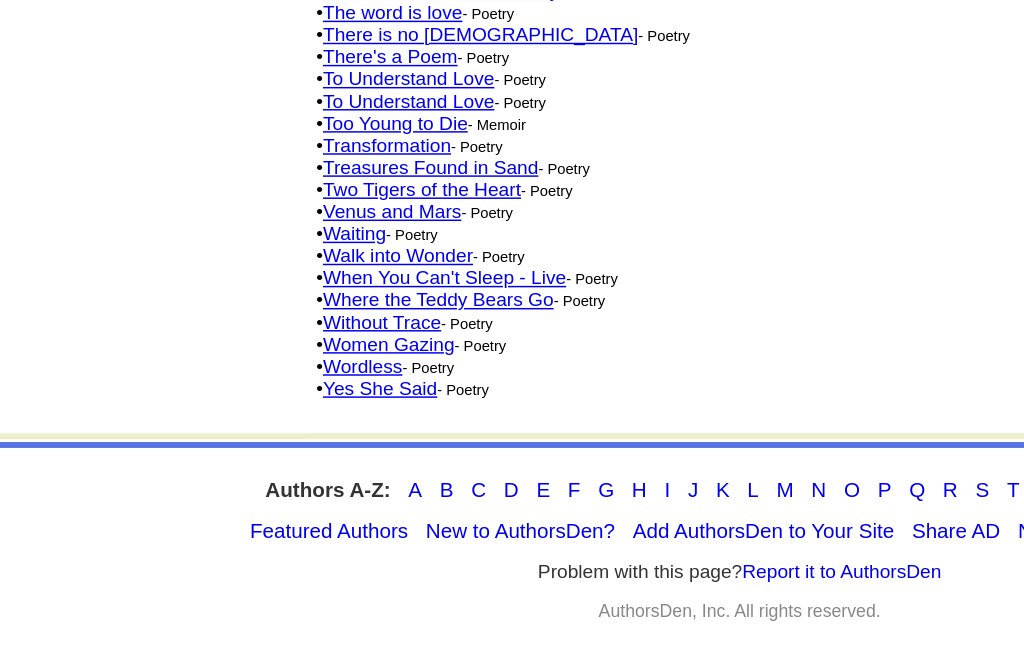 click on "Walk into Wonder" 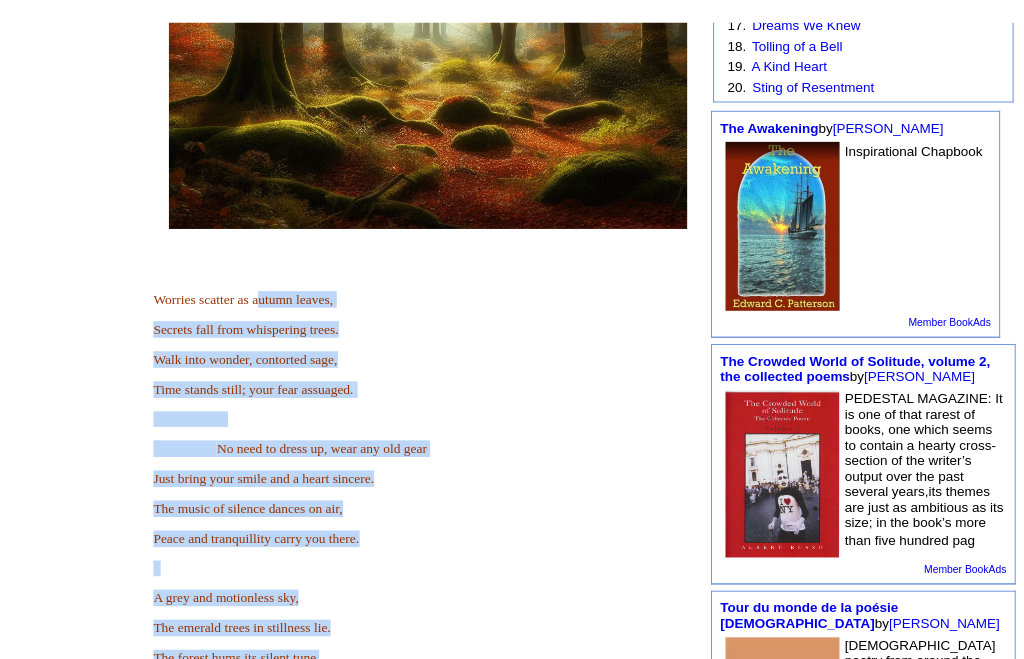scroll, scrollTop: 623, scrollLeft: 8, axis: both 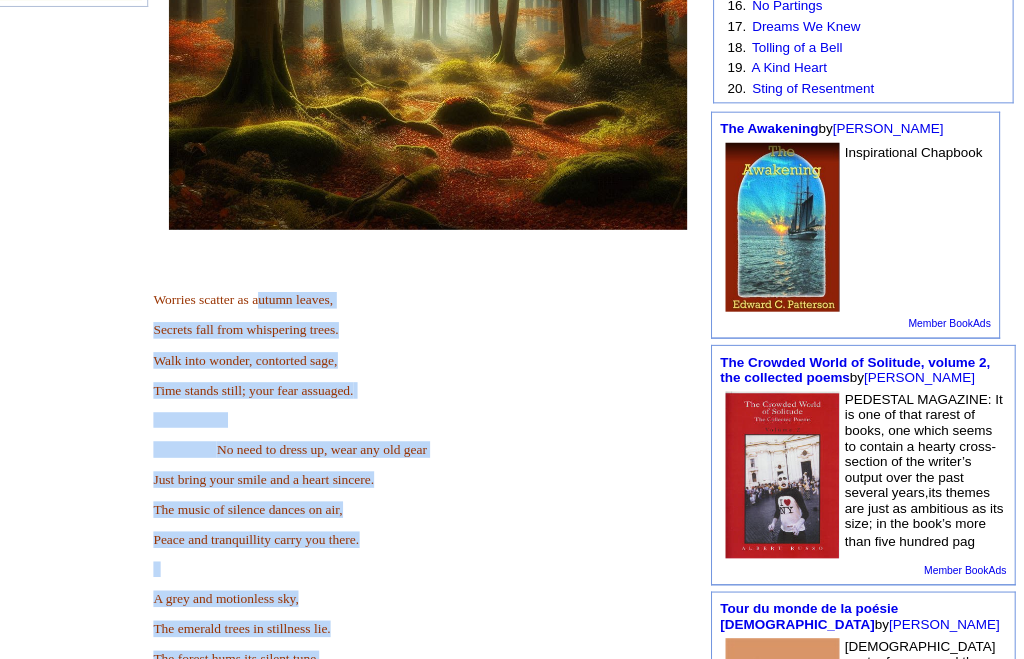 click on "Andy James Turner
Following
·  Contact Me
·  Poetry
·  106 Titles
·  1,863 Reviews
·  Save to My Library
·  Share with Friends!
·  Member Since: Dec, 2009
Andy James Turner,  click
here  to update your pages on AuthorsDen!" at bounding box center [89, 1914] 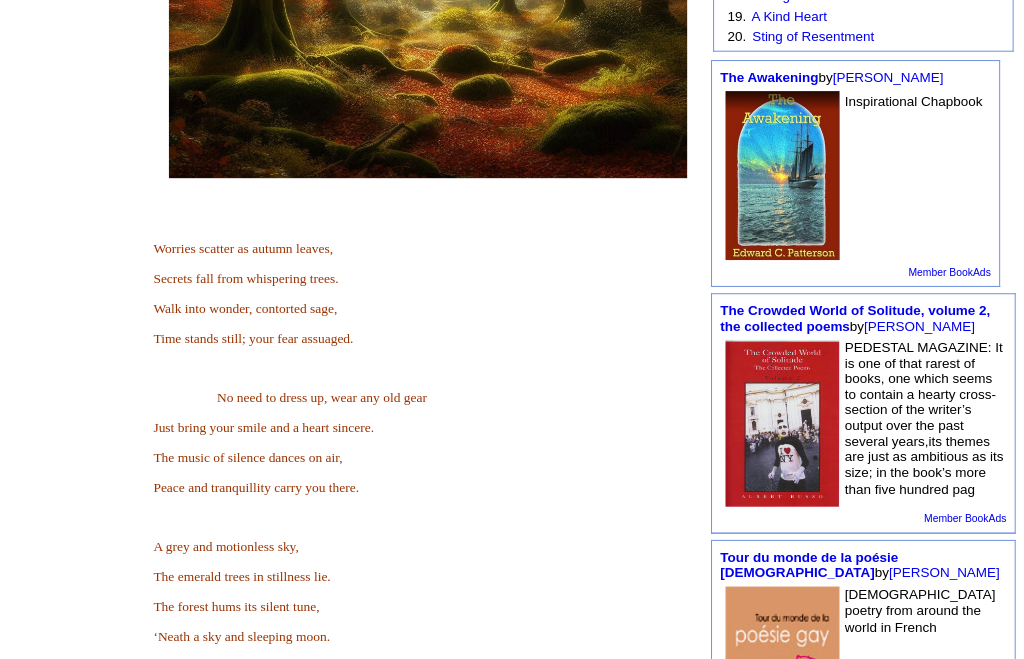 scroll, scrollTop: 643, scrollLeft: 8, axis: both 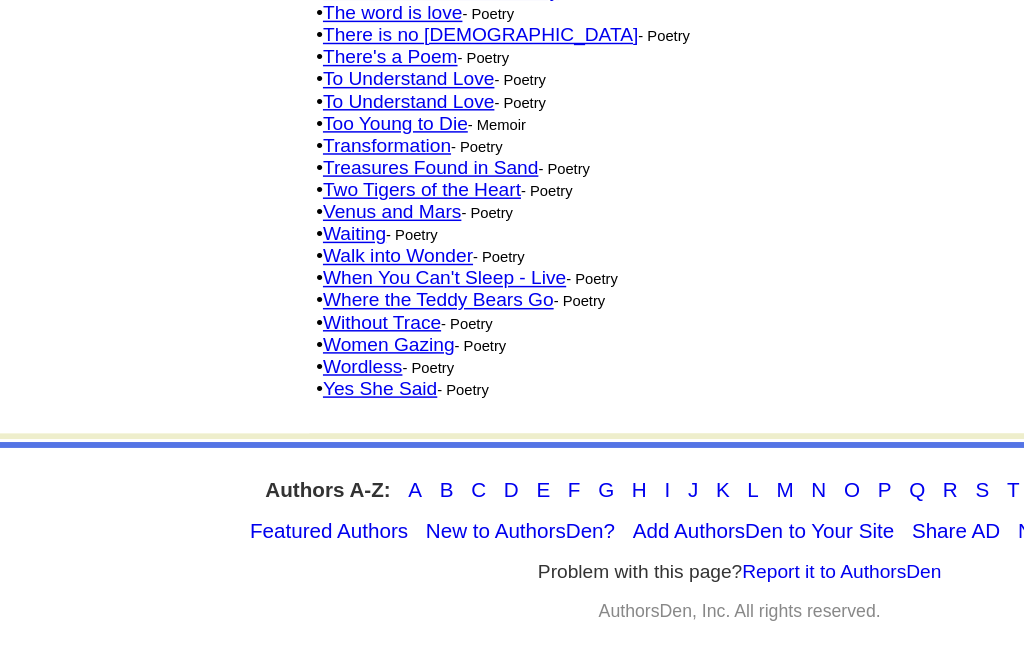 click on "Treasures Found in Sand" 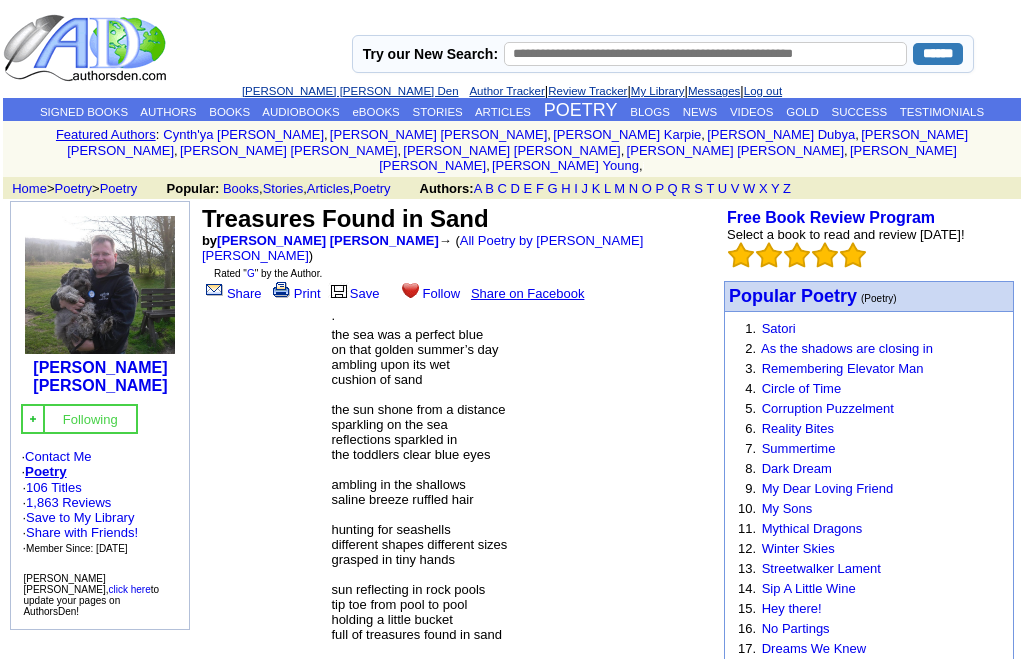 scroll, scrollTop: 0, scrollLeft: 0, axis: both 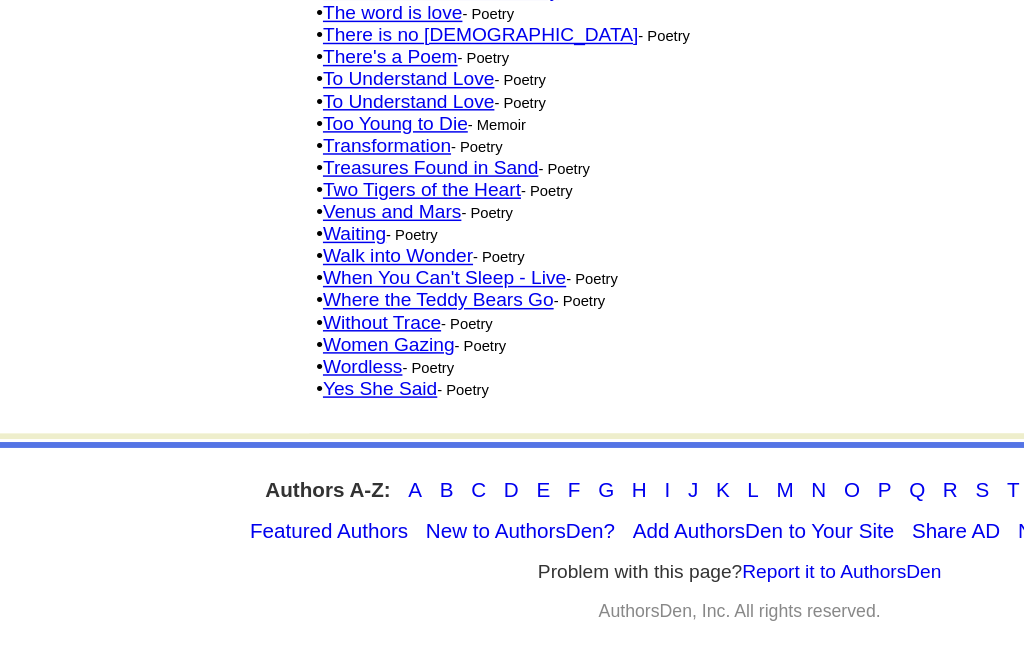 click on "Transformation" 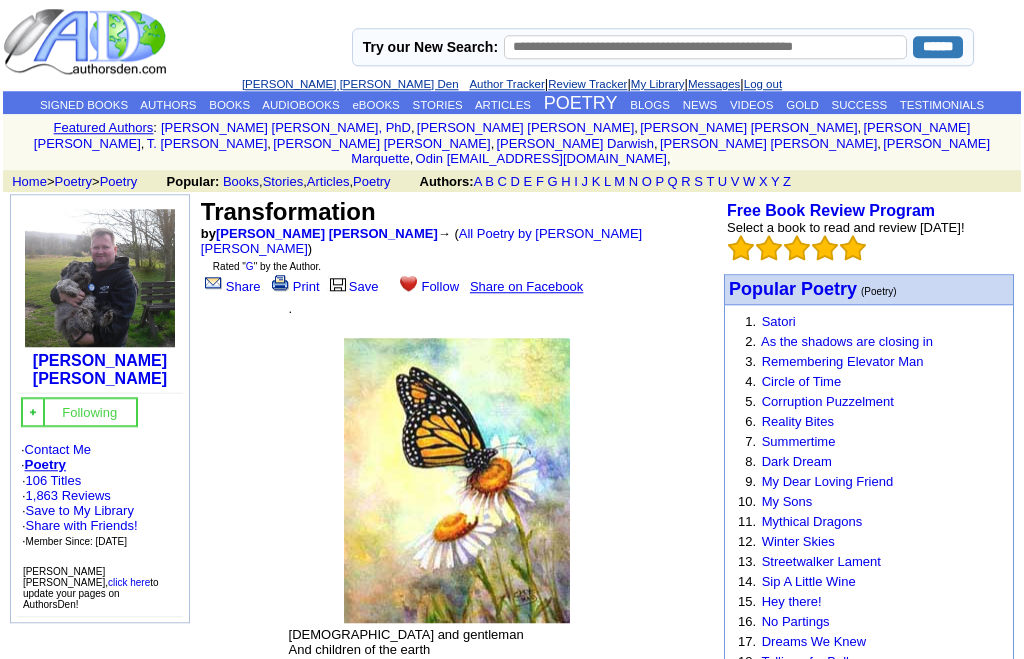 scroll, scrollTop: 0, scrollLeft: 0, axis: both 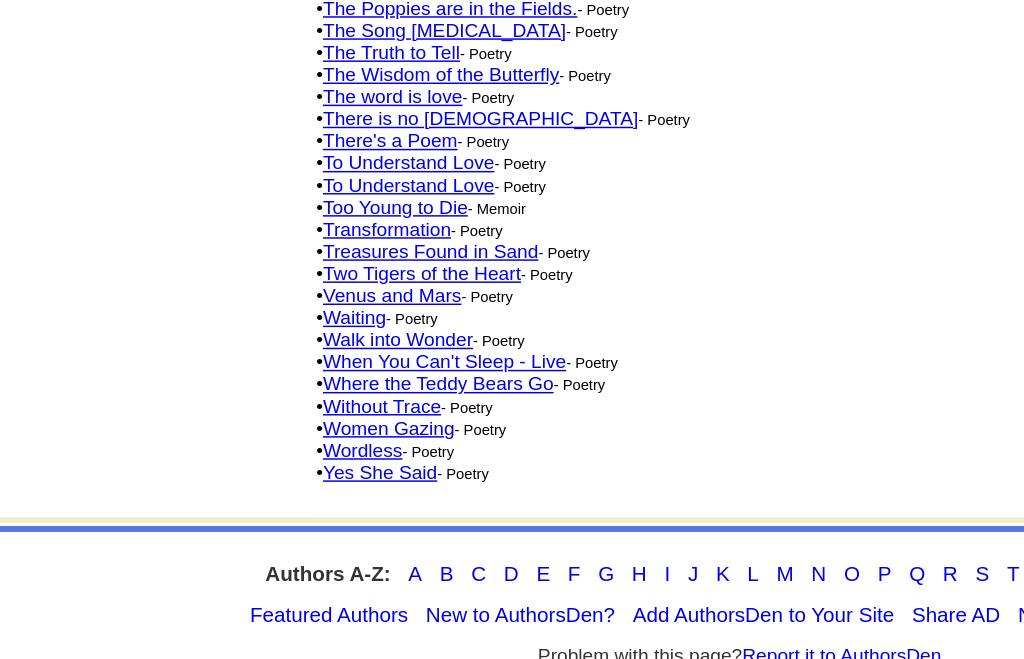 click on "To Understand Love" 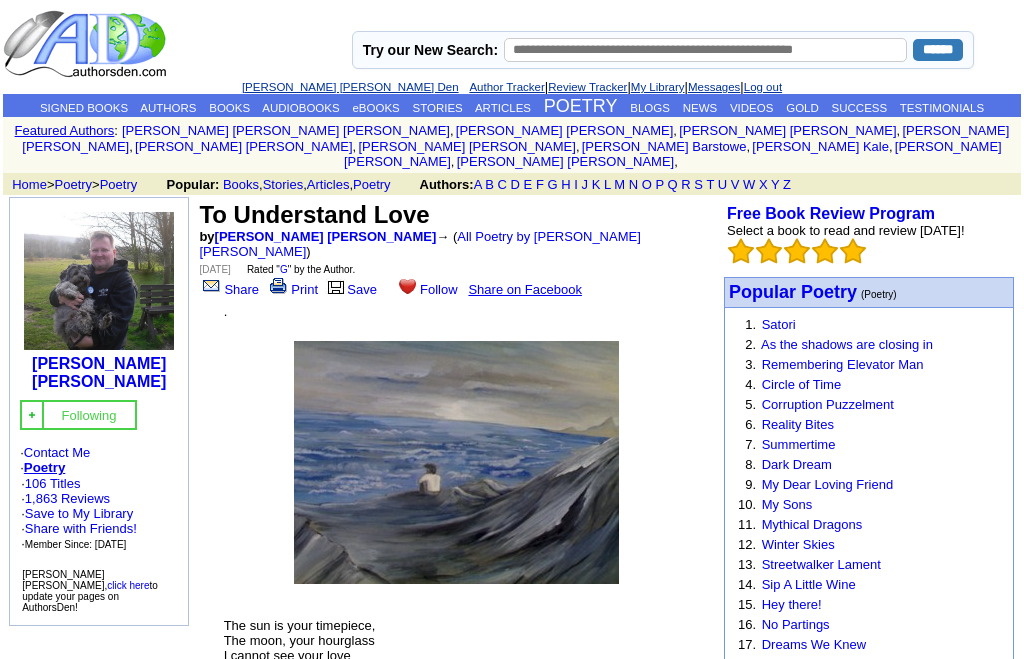 scroll, scrollTop: 0, scrollLeft: 0, axis: both 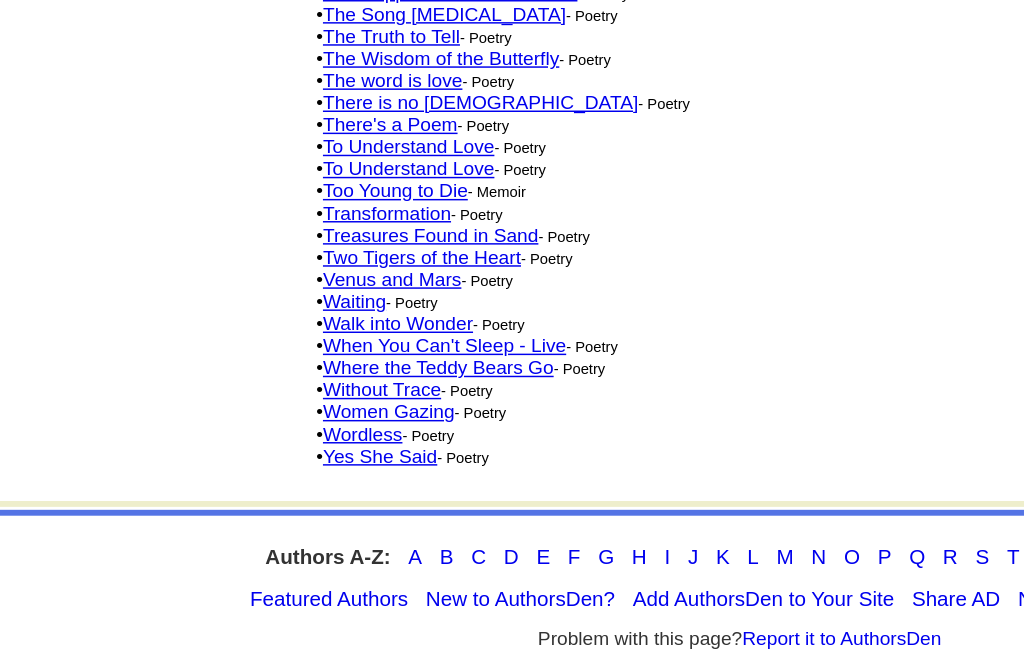 click on "The word is love" 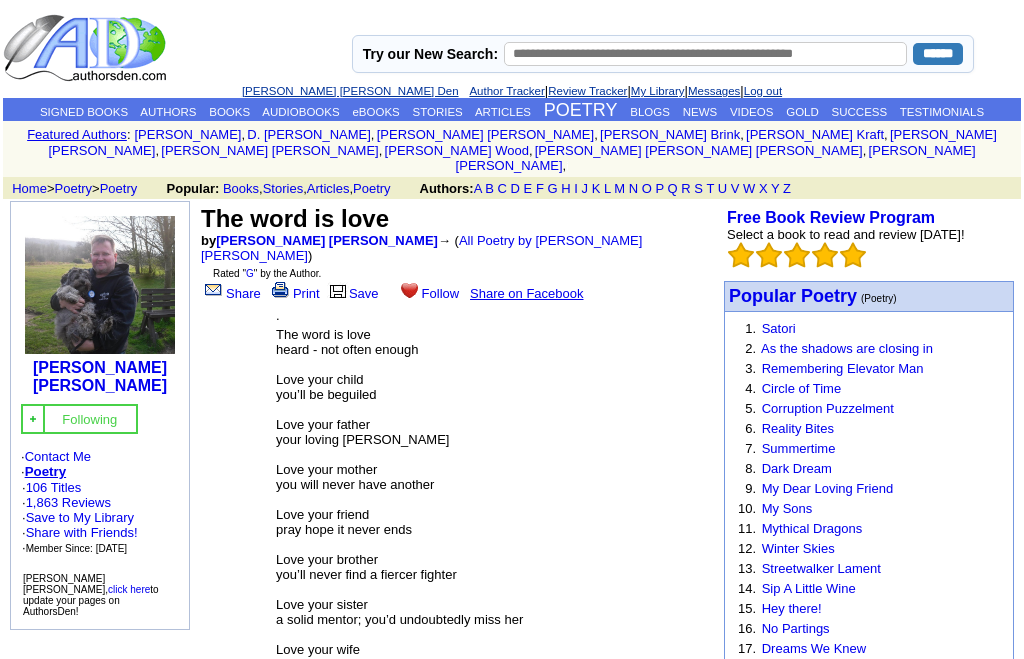 scroll, scrollTop: 0, scrollLeft: 0, axis: both 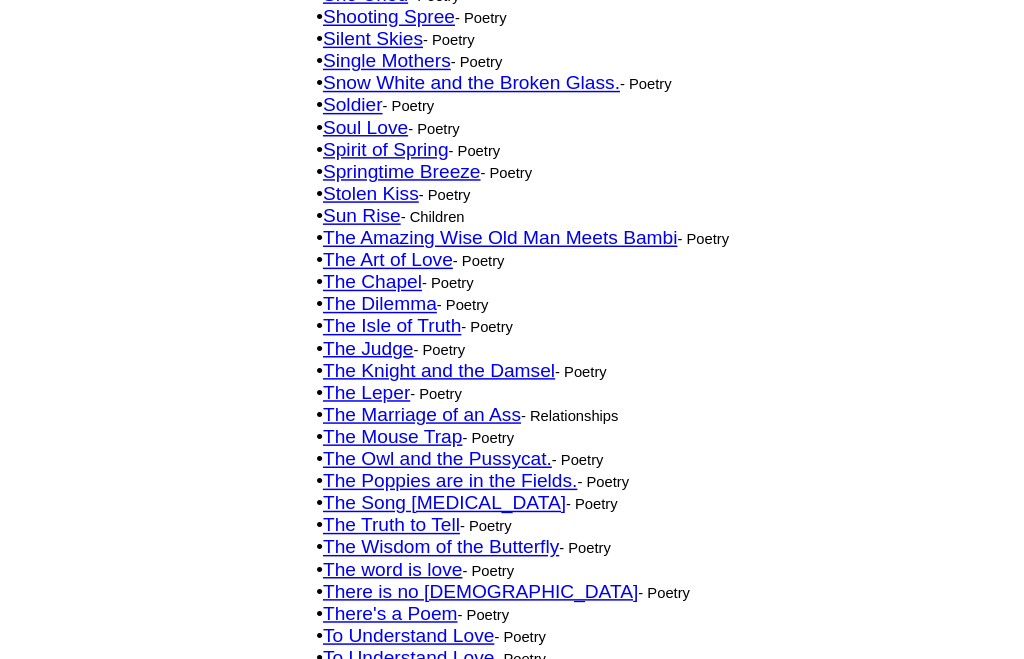 click on "The Chapel" 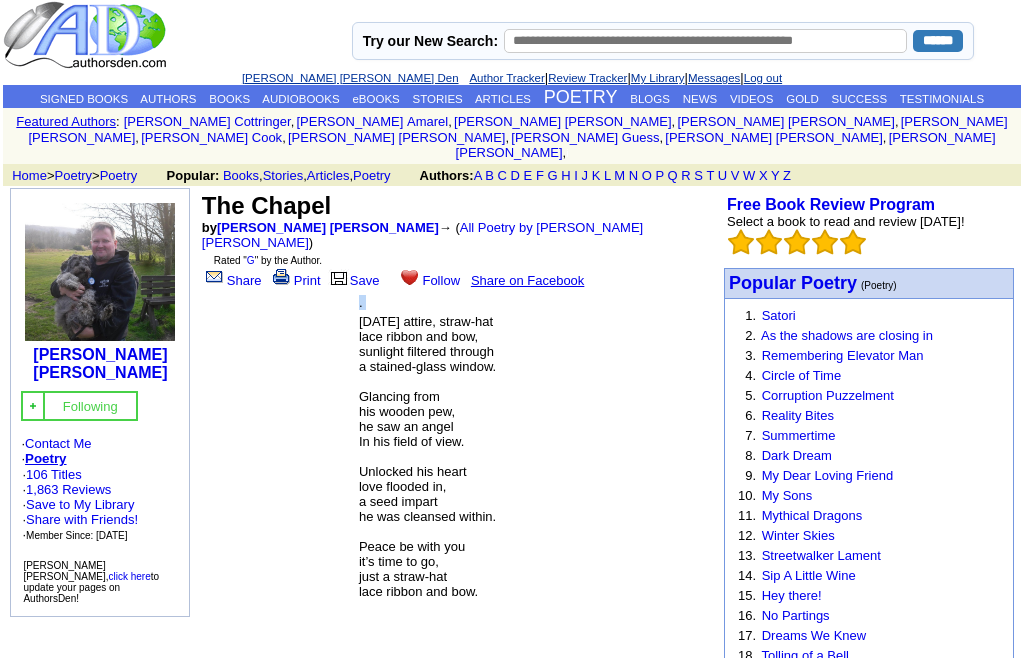 scroll, scrollTop: 0, scrollLeft: 0, axis: both 